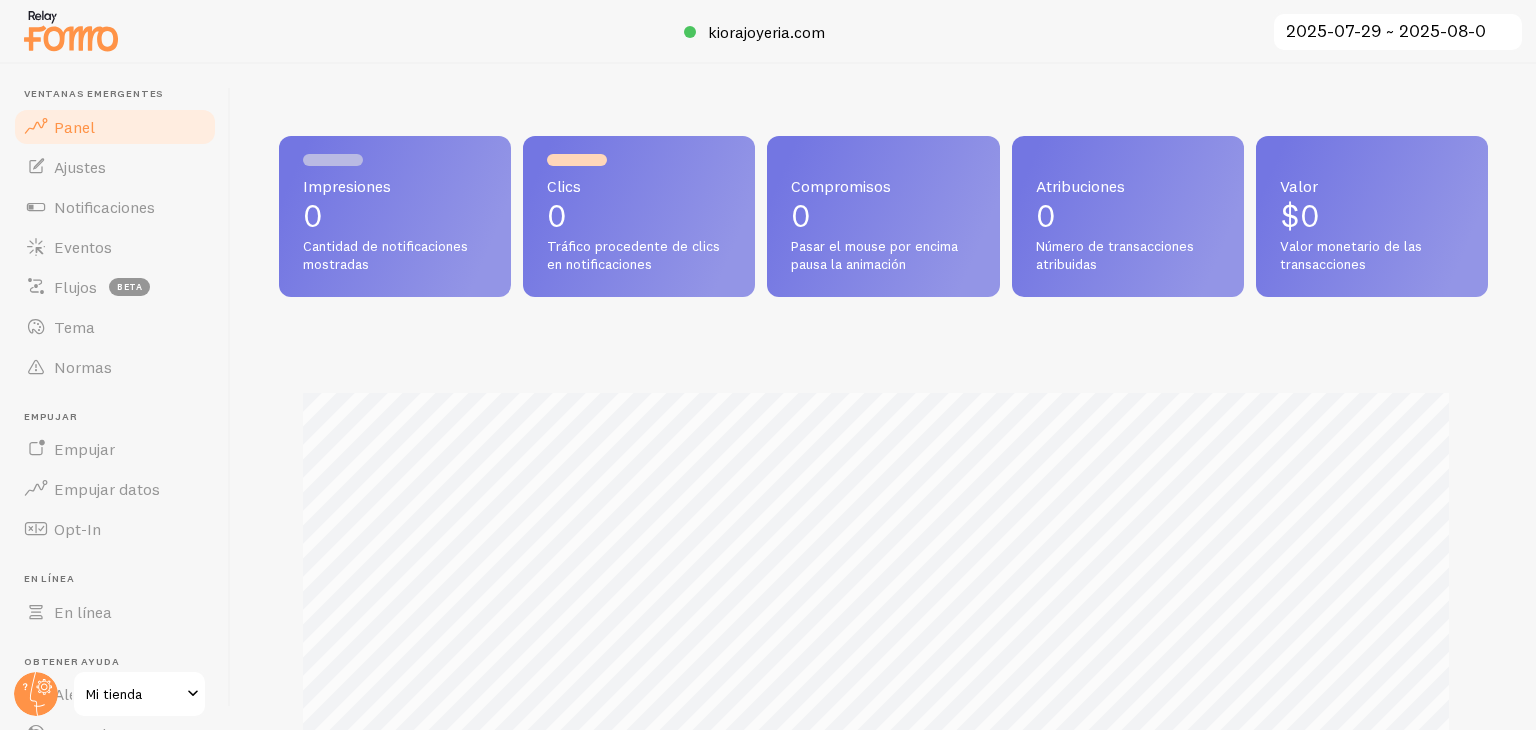 scroll, scrollTop: 0, scrollLeft: 0, axis: both 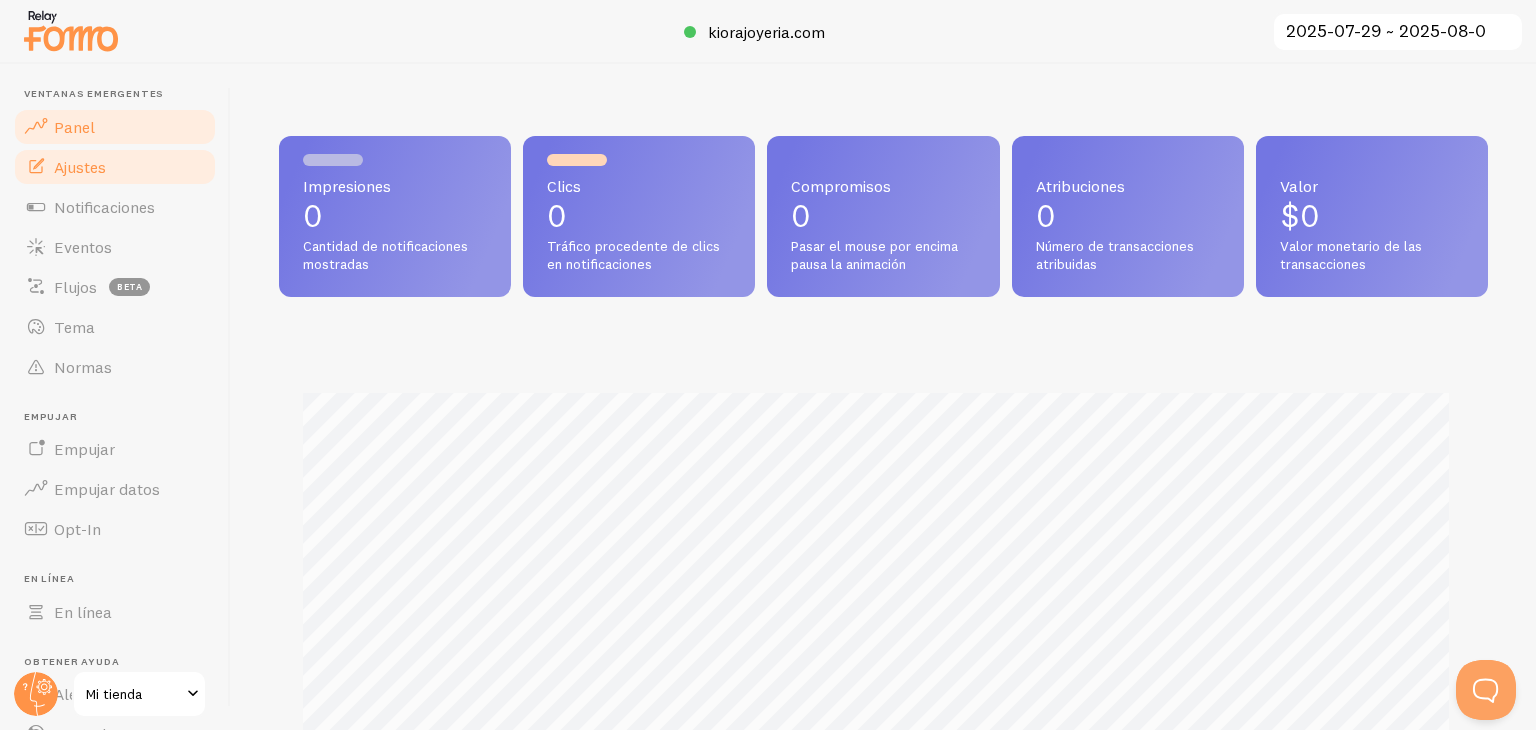 click on "Ajustes" at bounding box center [115, 167] 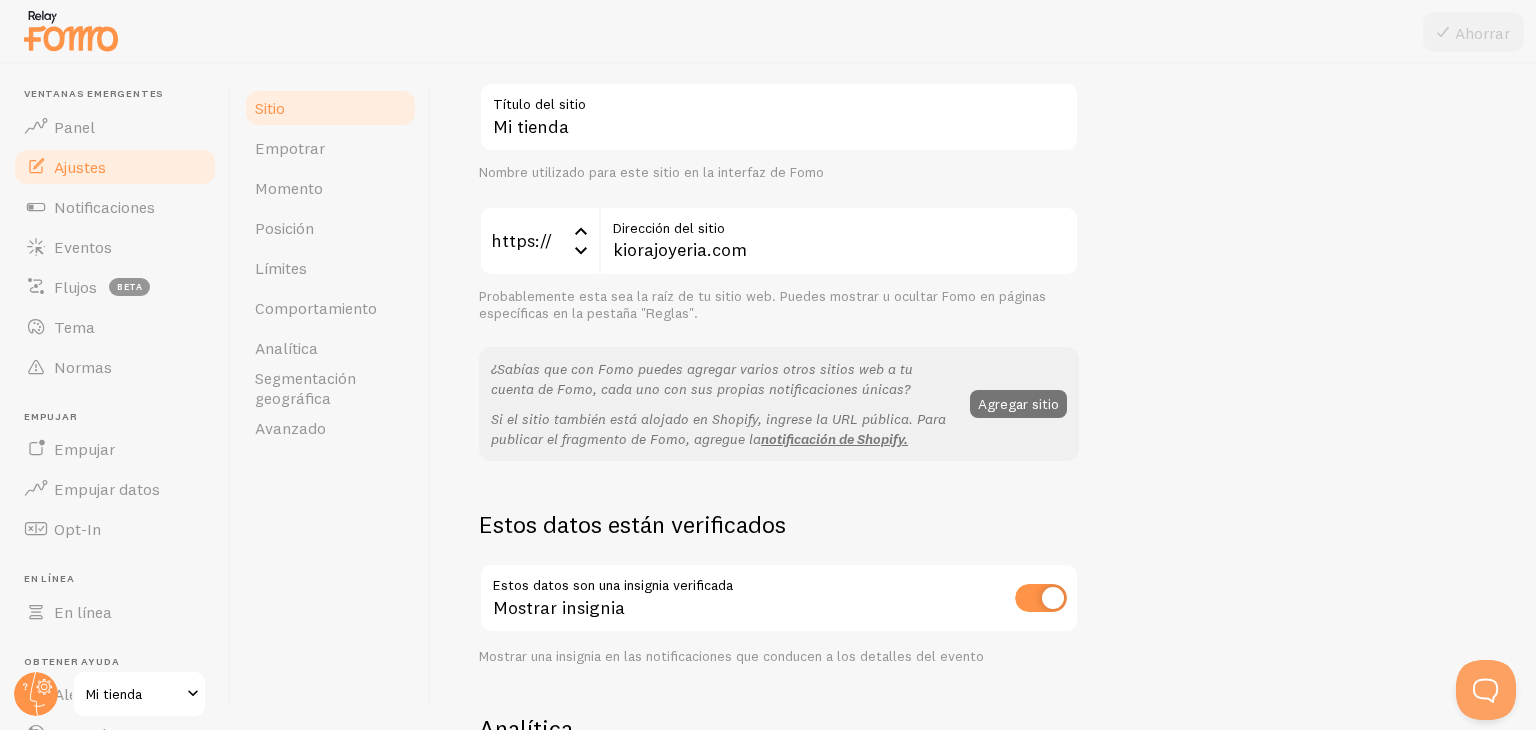 scroll, scrollTop: 148, scrollLeft: 0, axis: vertical 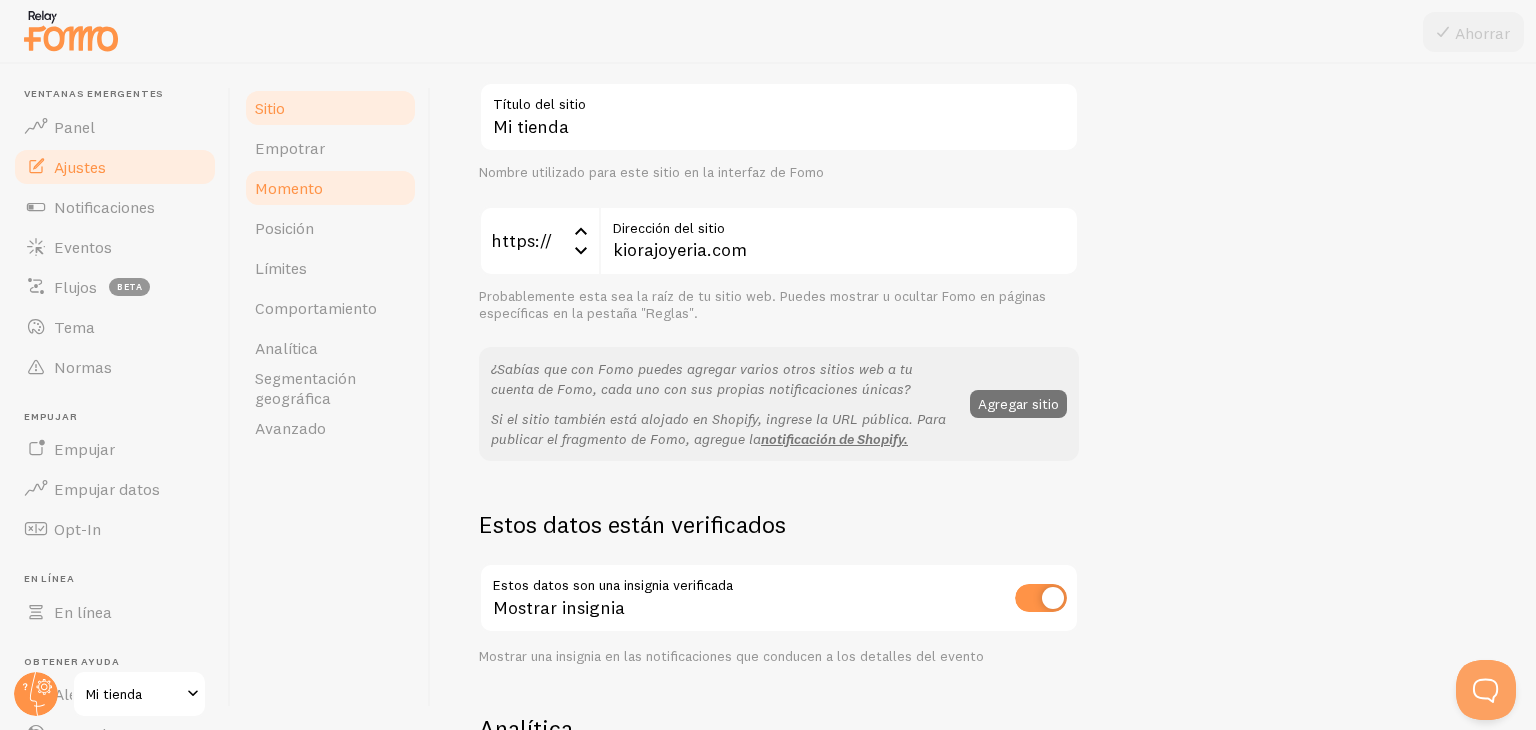 click on "Momento" at bounding box center [289, 188] 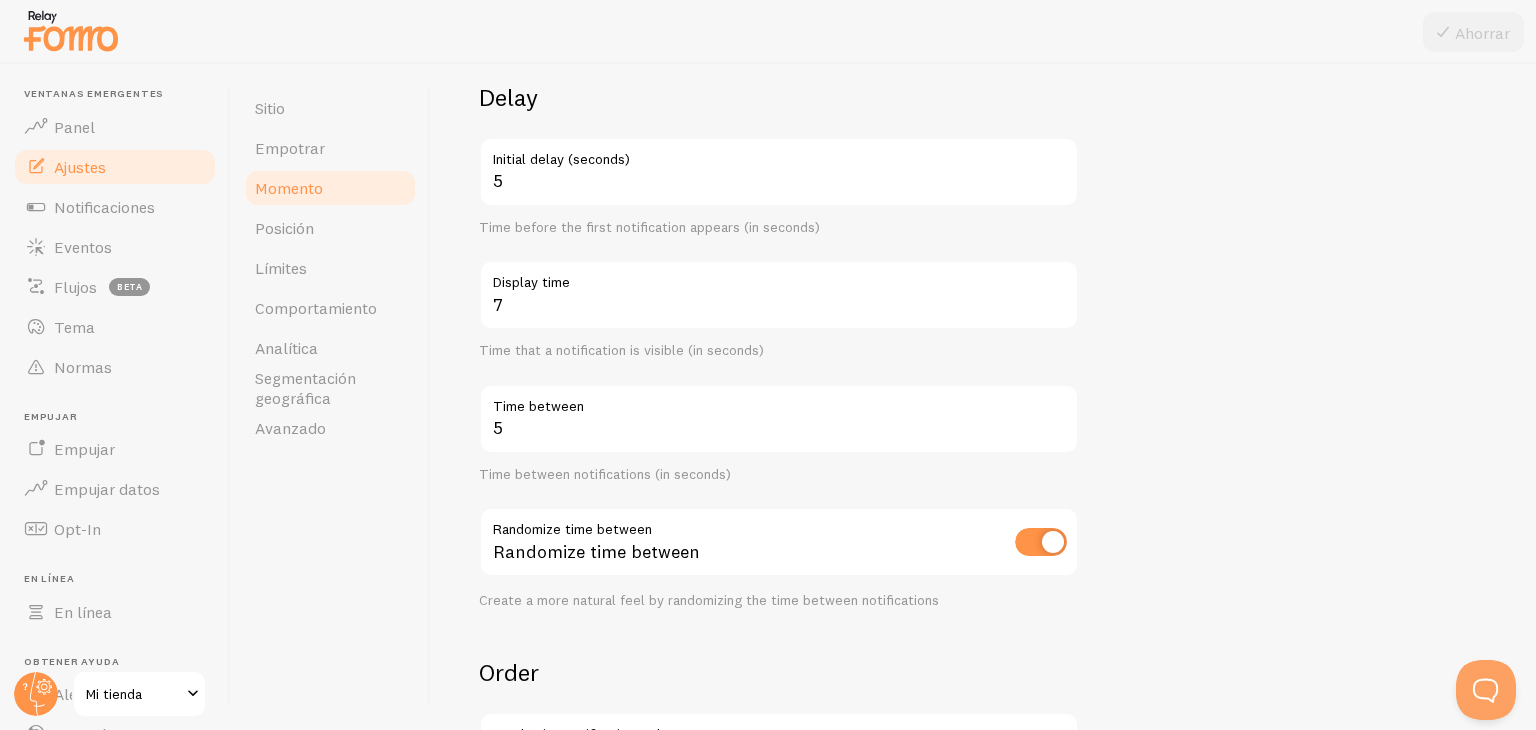 scroll, scrollTop: 0, scrollLeft: 0, axis: both 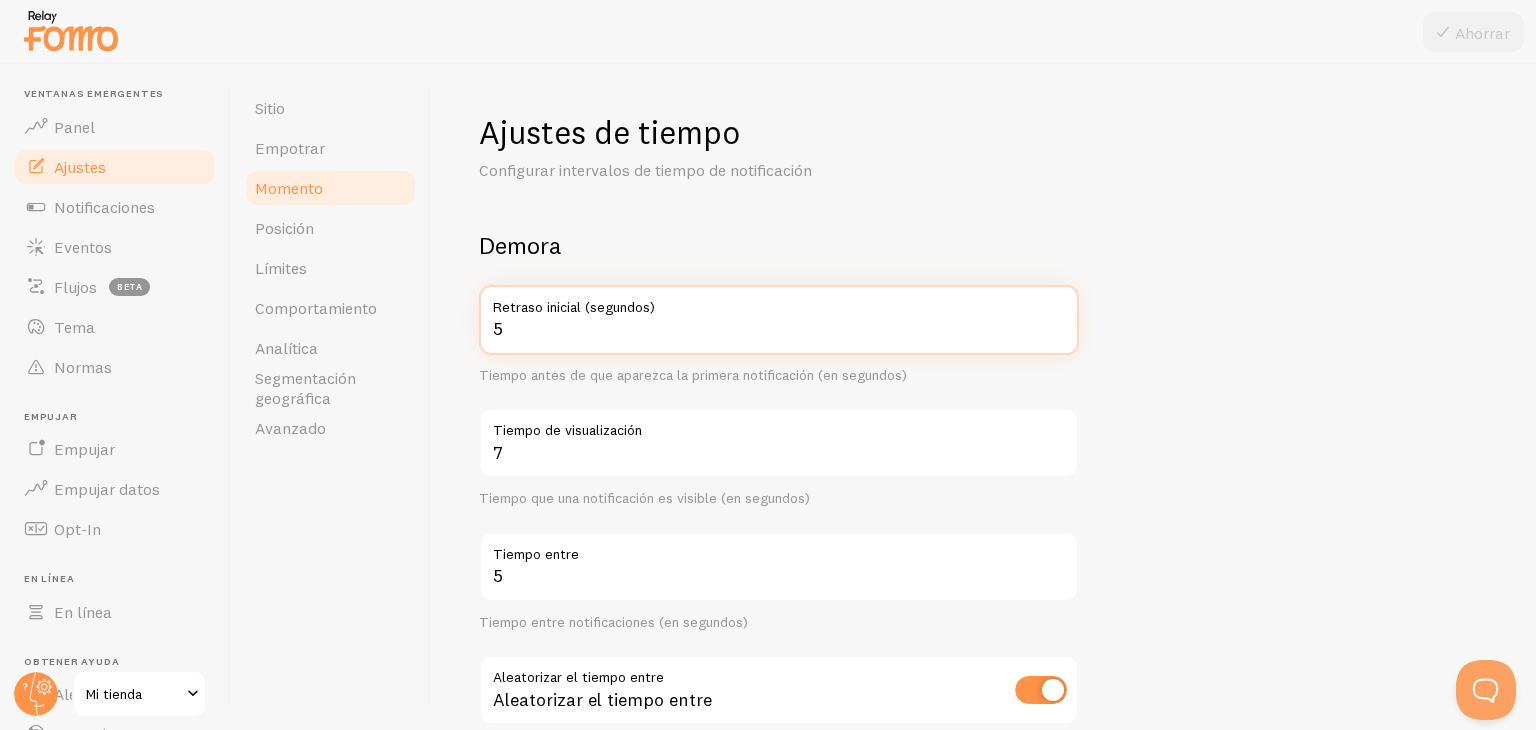 click on "5" at bounding box center [779, 320] 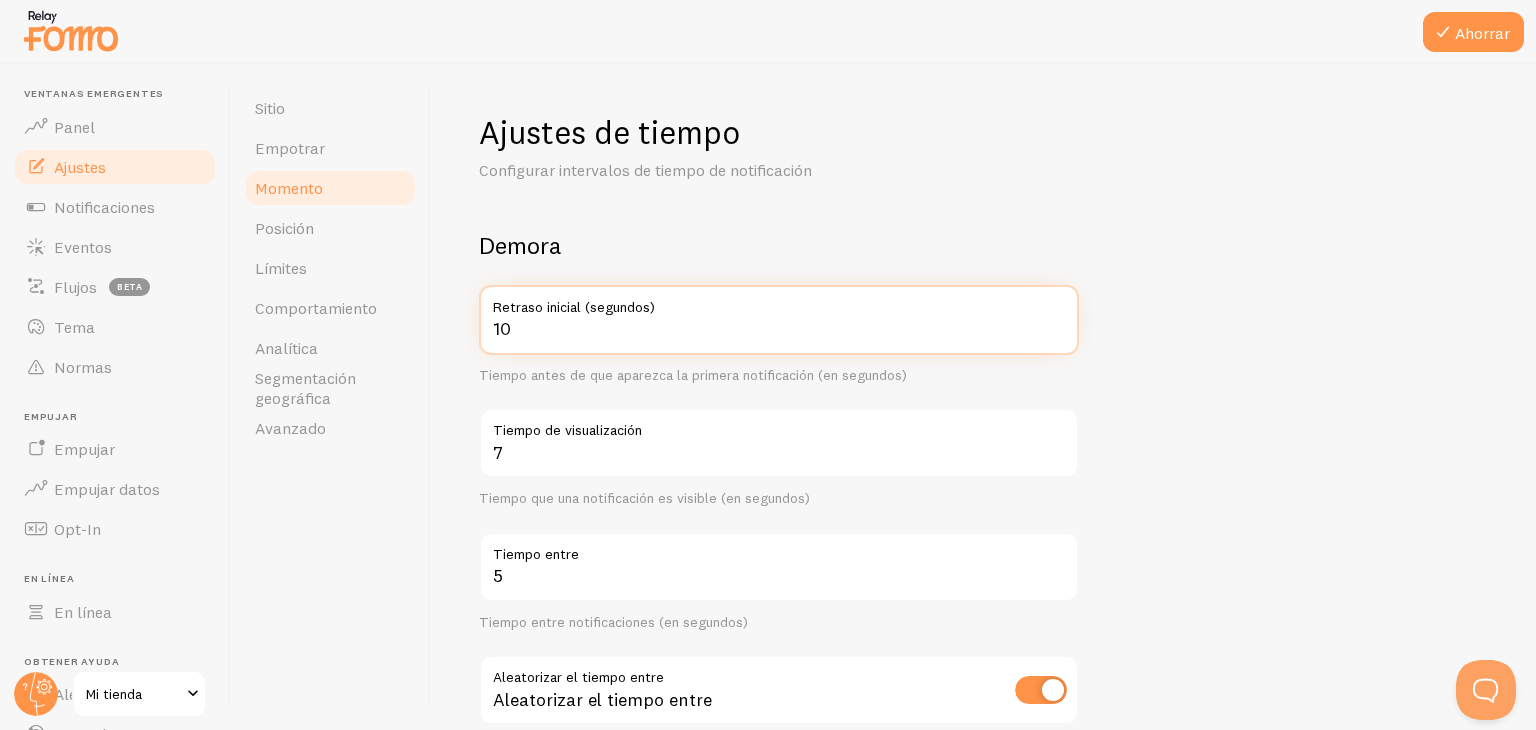 type on "10" 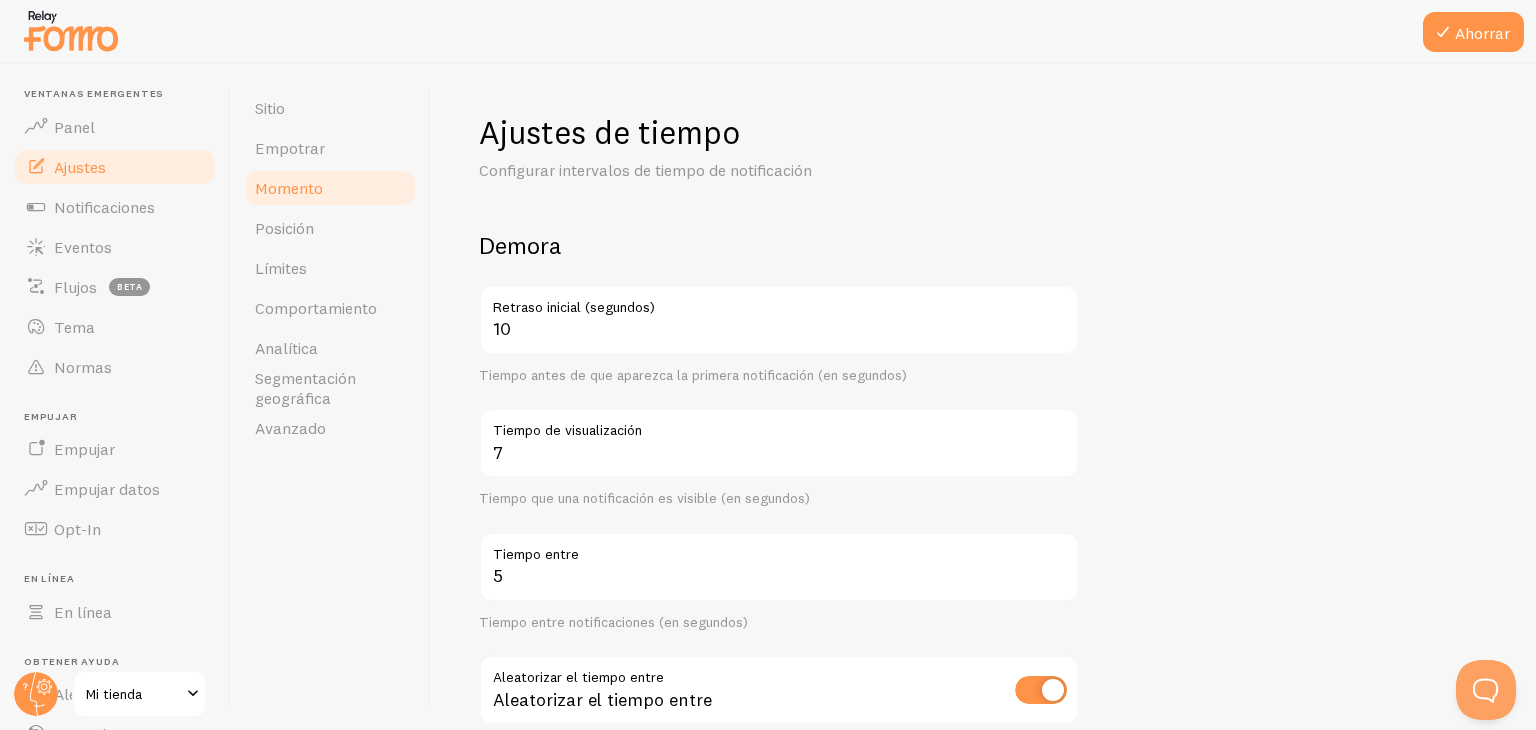 click on "Demora
10   Retraso inicial (segundos)       Tiempo antes de que aparezca la primera notificación (en segundos)       7   Tiempo de visualización       Tiempo que una notificación es visible (en segundos)     5   Tiempo entre       Tiempo entre notificaciones (en segundos)       Aleatorizar el tiempo entre   Aleatorizar el tiempo entre   Cree una sensación más natural al aleatorizar el tiempo entre notificaciones" at bounding box center (779, 493) 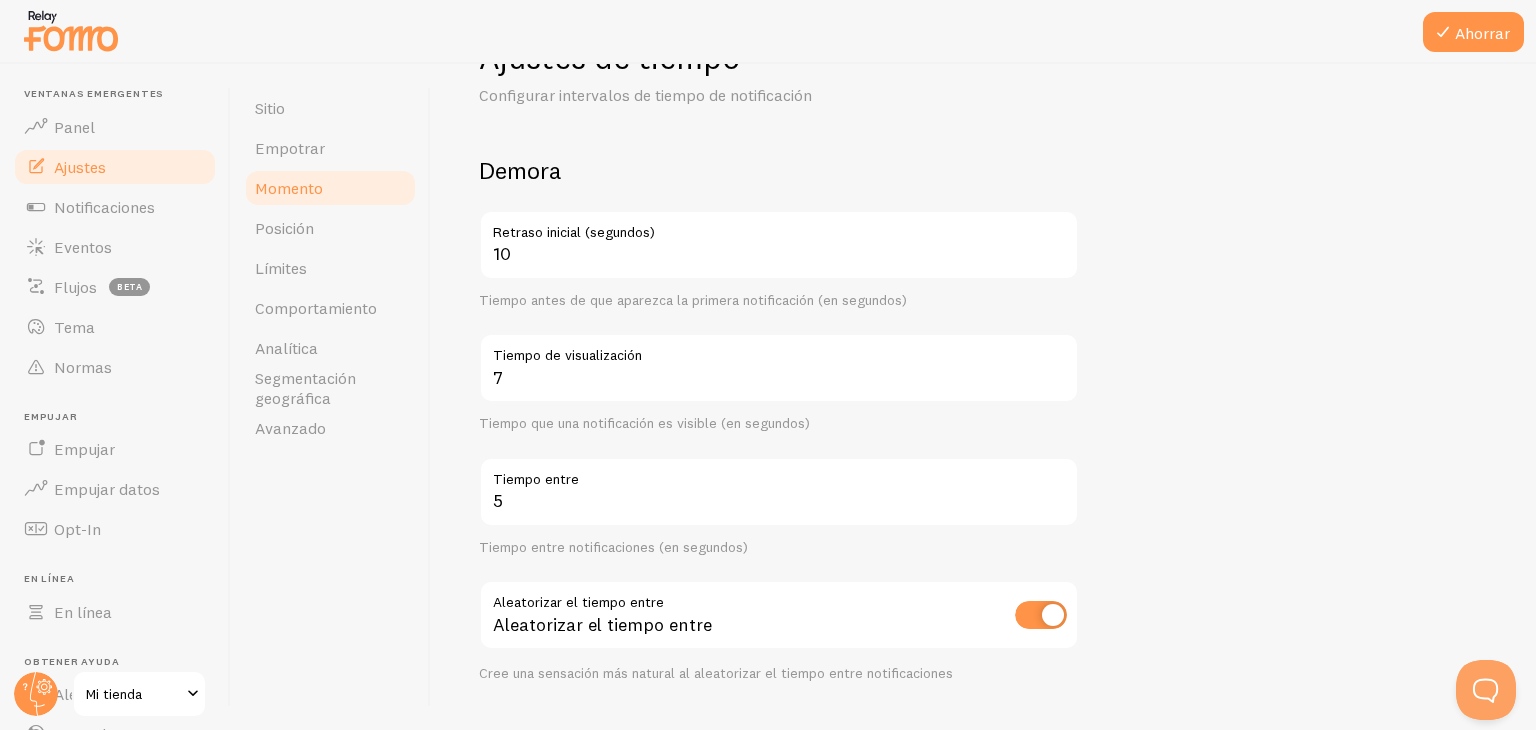 scroll, scrollTop: 124, scrollLeft: 0, axis: vertical 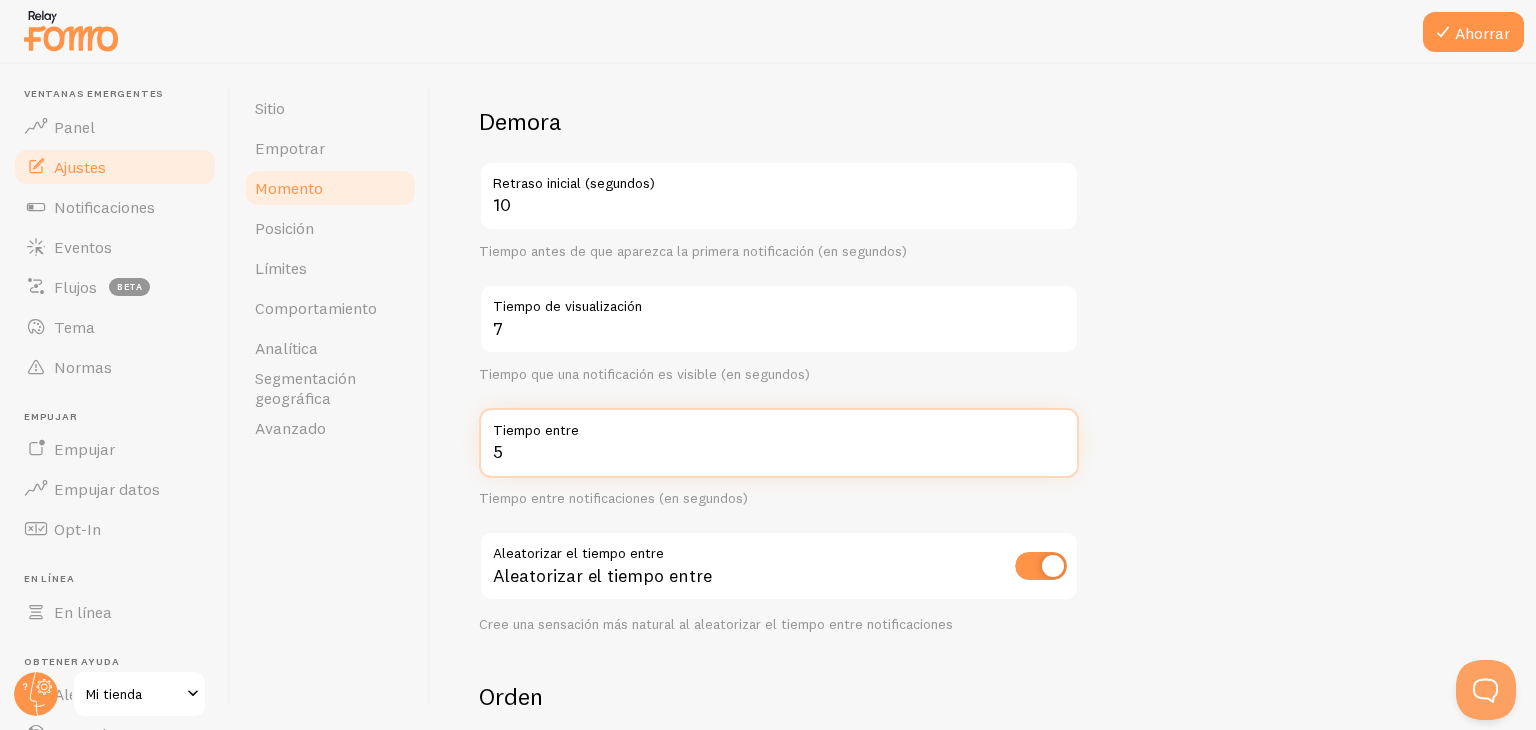 click on "5" at bounding box center (779, 443) 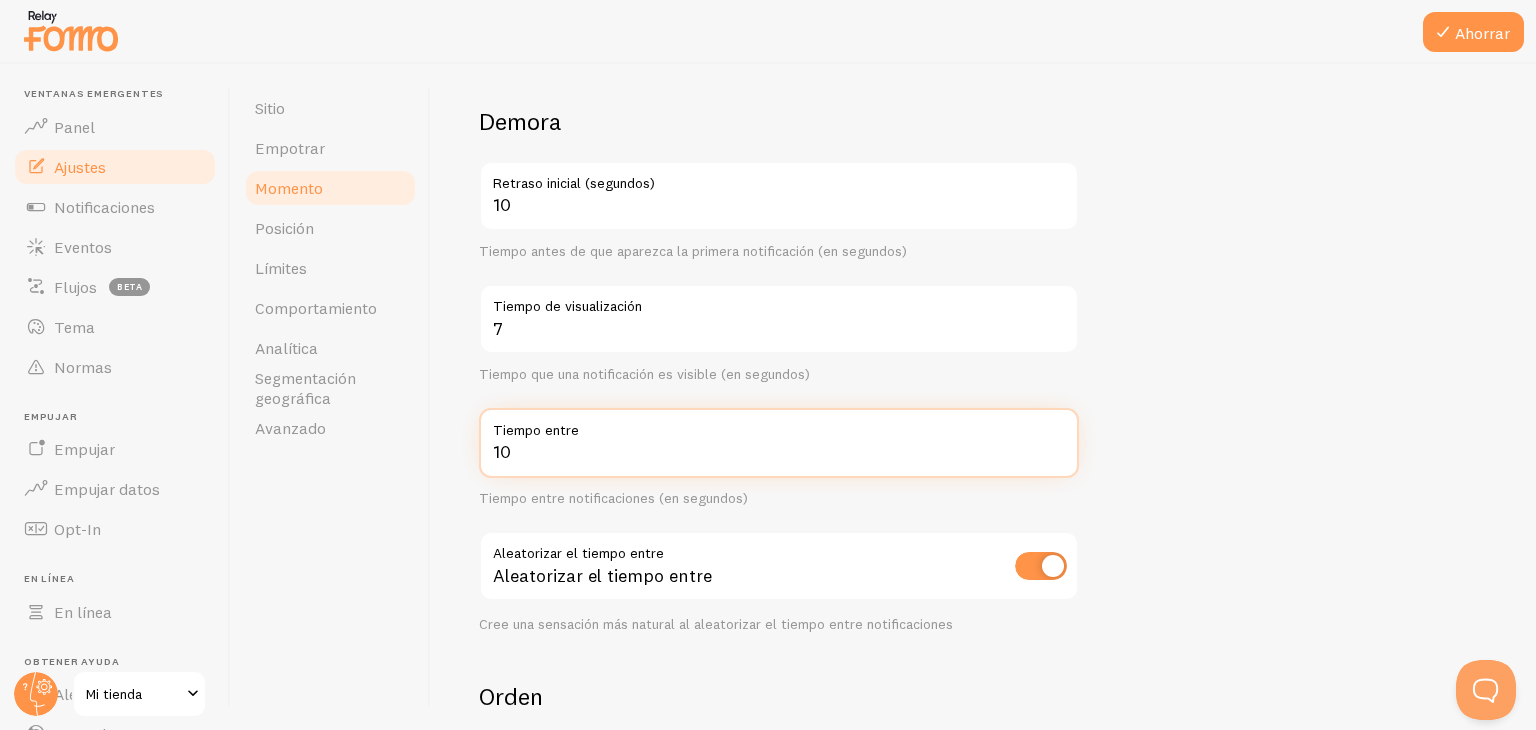 type on "10" 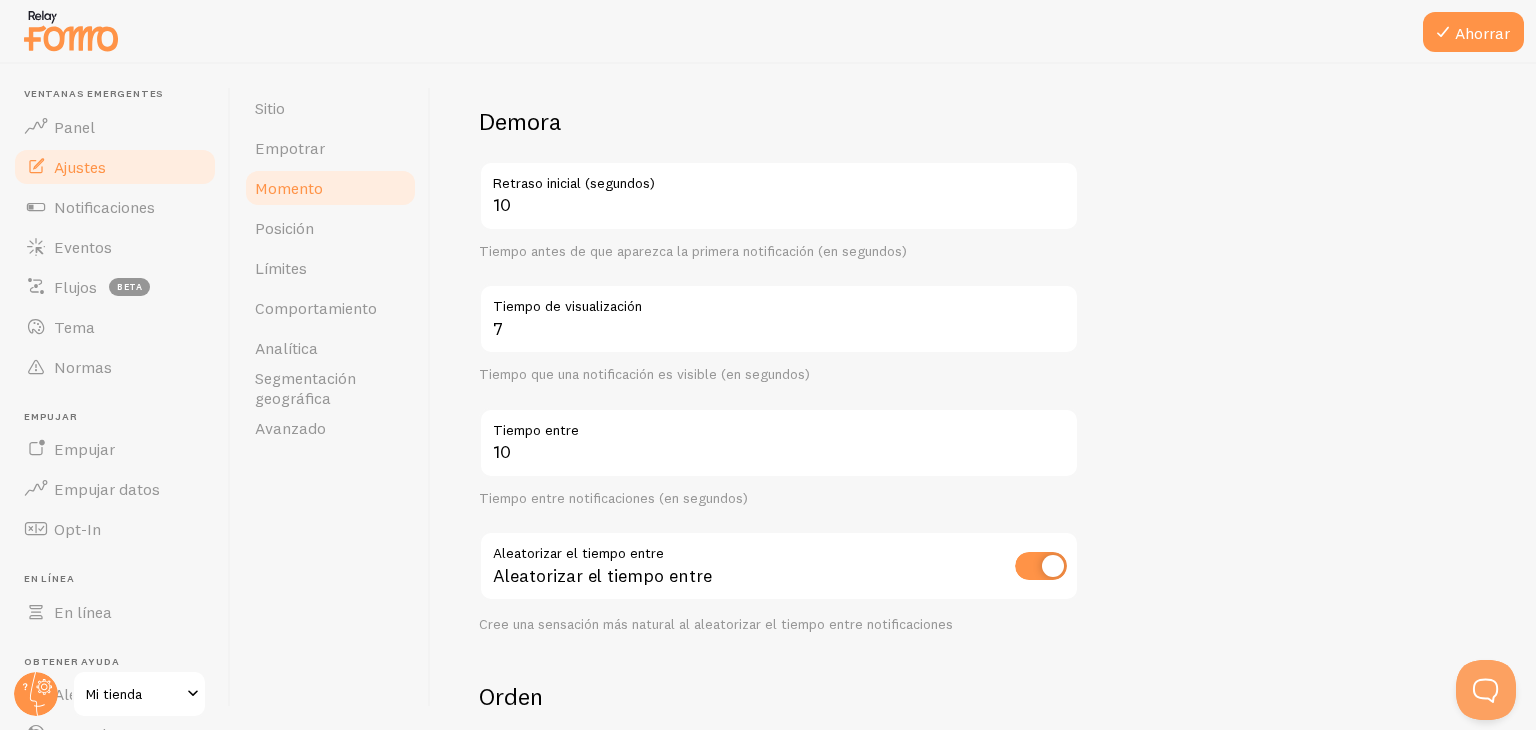click on "Demora
10   Retraso inicial (segundos)       Tiempo antes de que aparezca la primera notificación (en segundos)       7   Tiempo de visualización       Tiempo que una notificación es visible (en segundos)     10   Tiempo entre       Tiempo entre notificaciones (en segundos)       Aleatorizar el tiempo entre   Aleatorizar el tiempo entre   Cree una sensación más natural al aleatorizar el tiempo entre notificaciones" at bounding box center [779, 369] 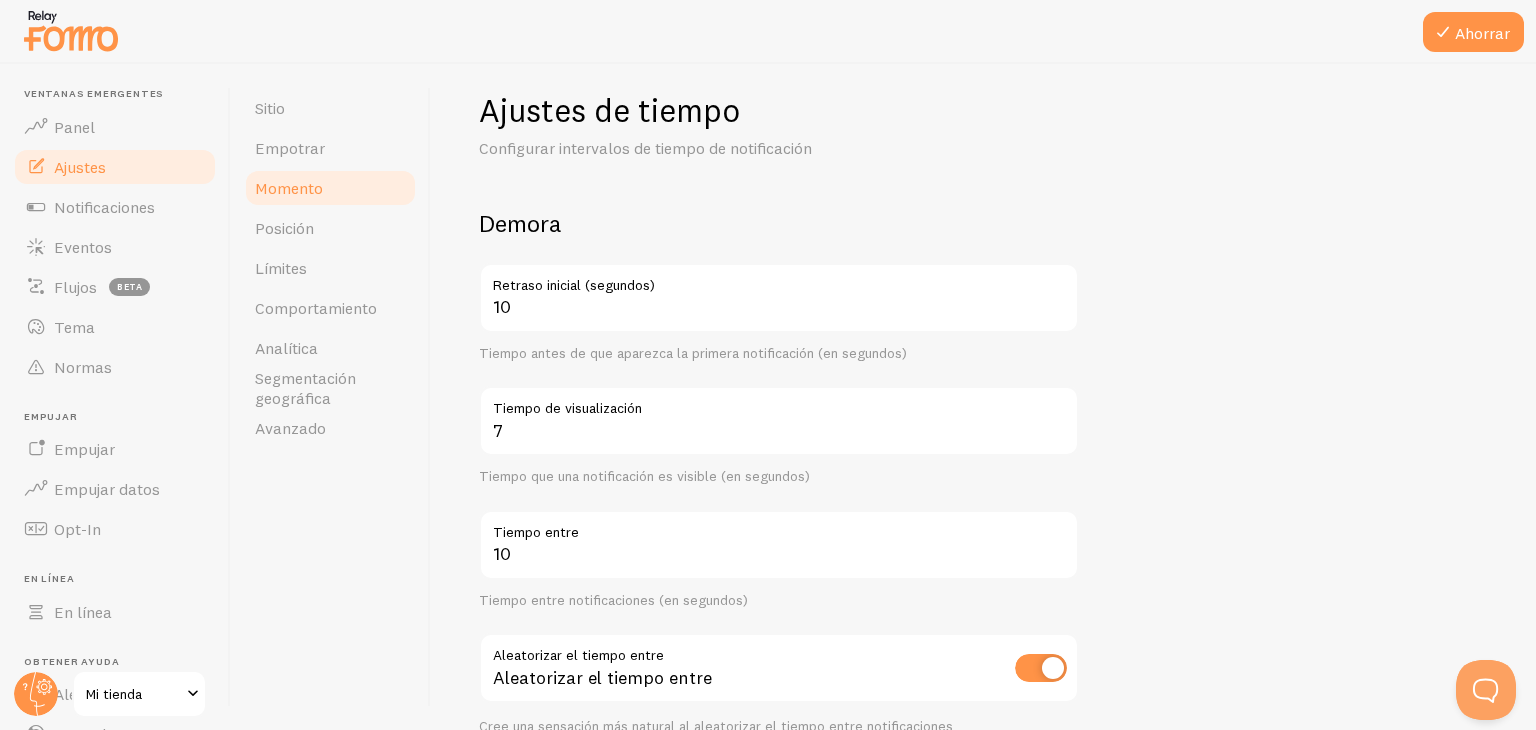 scroll, scrollTop: 0, scrollLeft: 0, axis: both 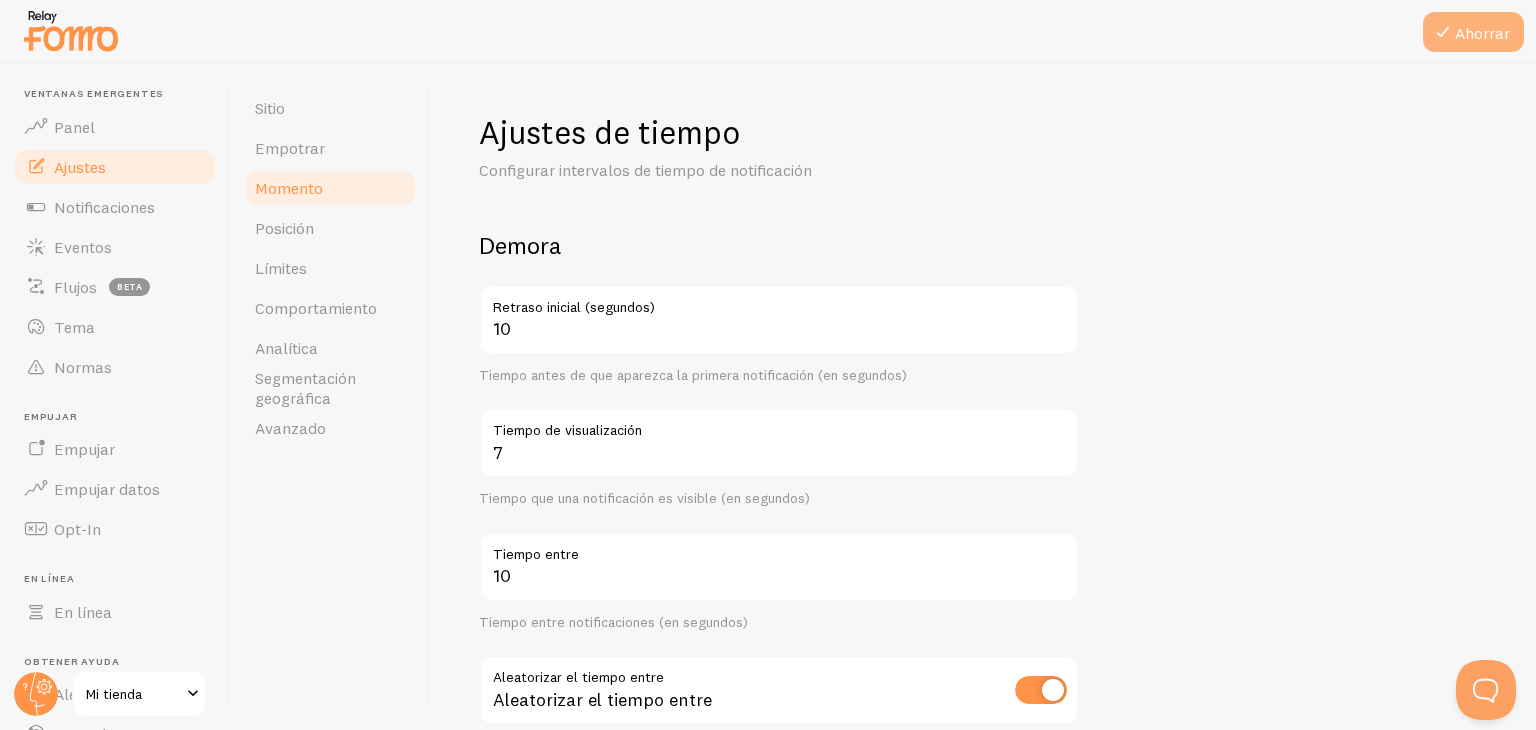 click on "Ahorrar" at bounding box center [1482, 33] 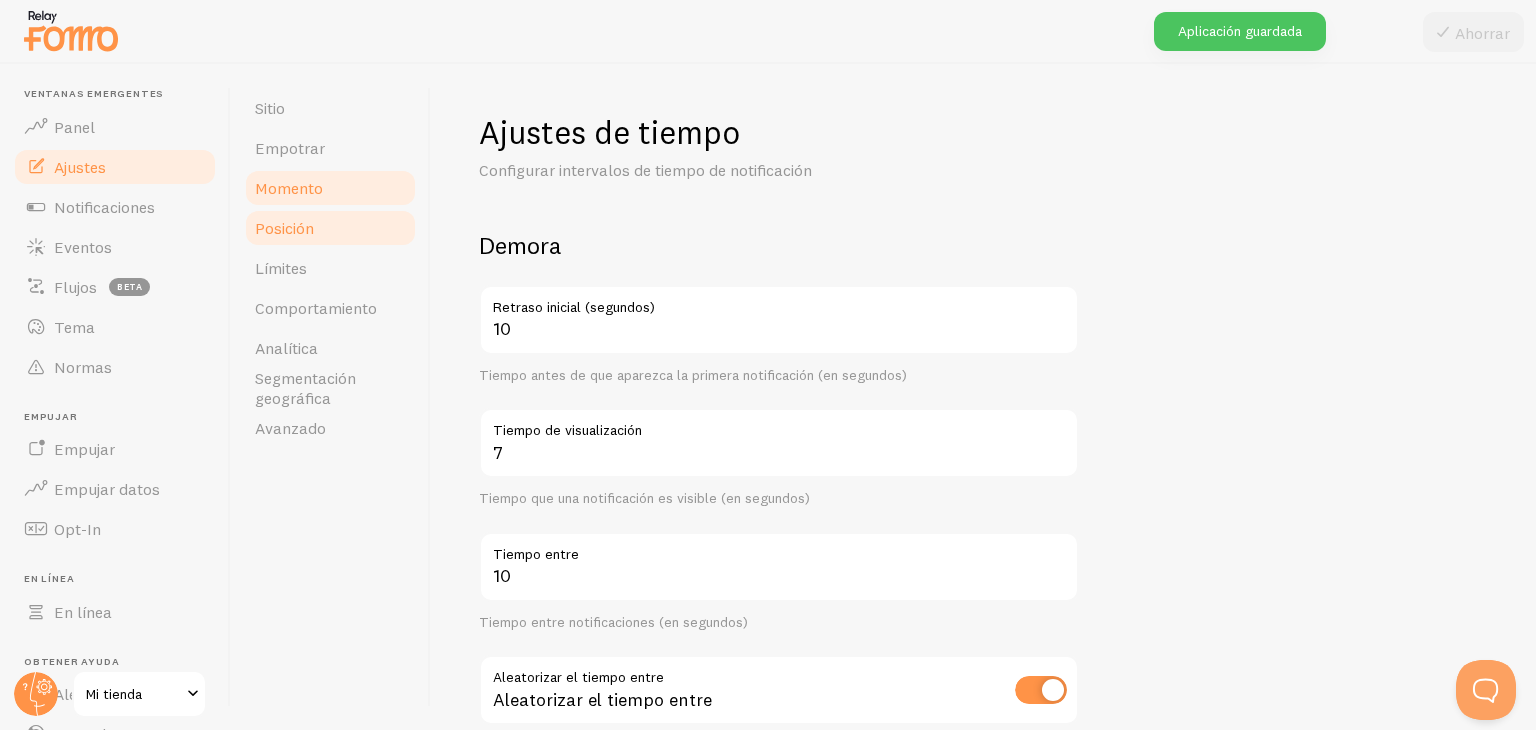 click on "Posición" at bounding box center (330, 228) 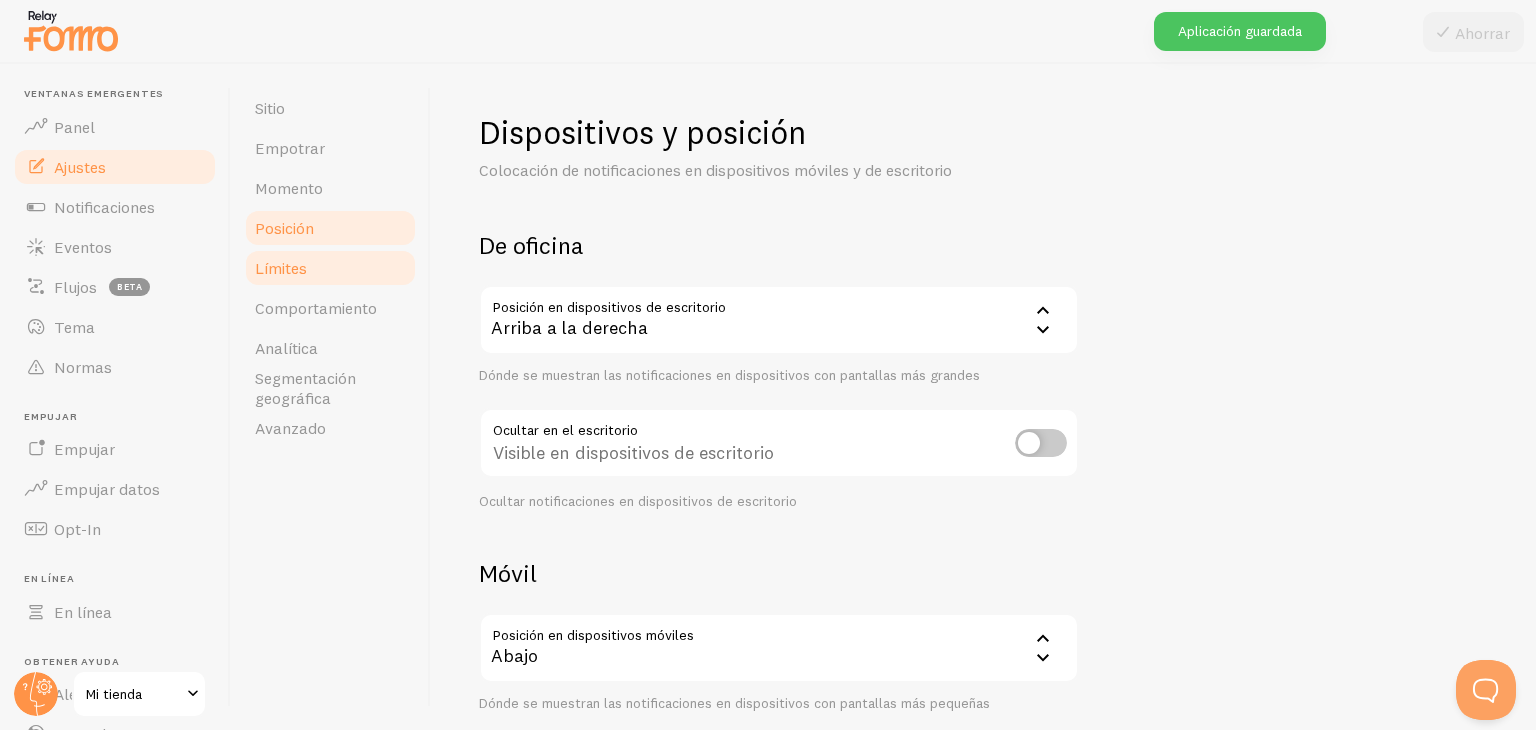 click on "Límites" at bounding box center (330, 268) 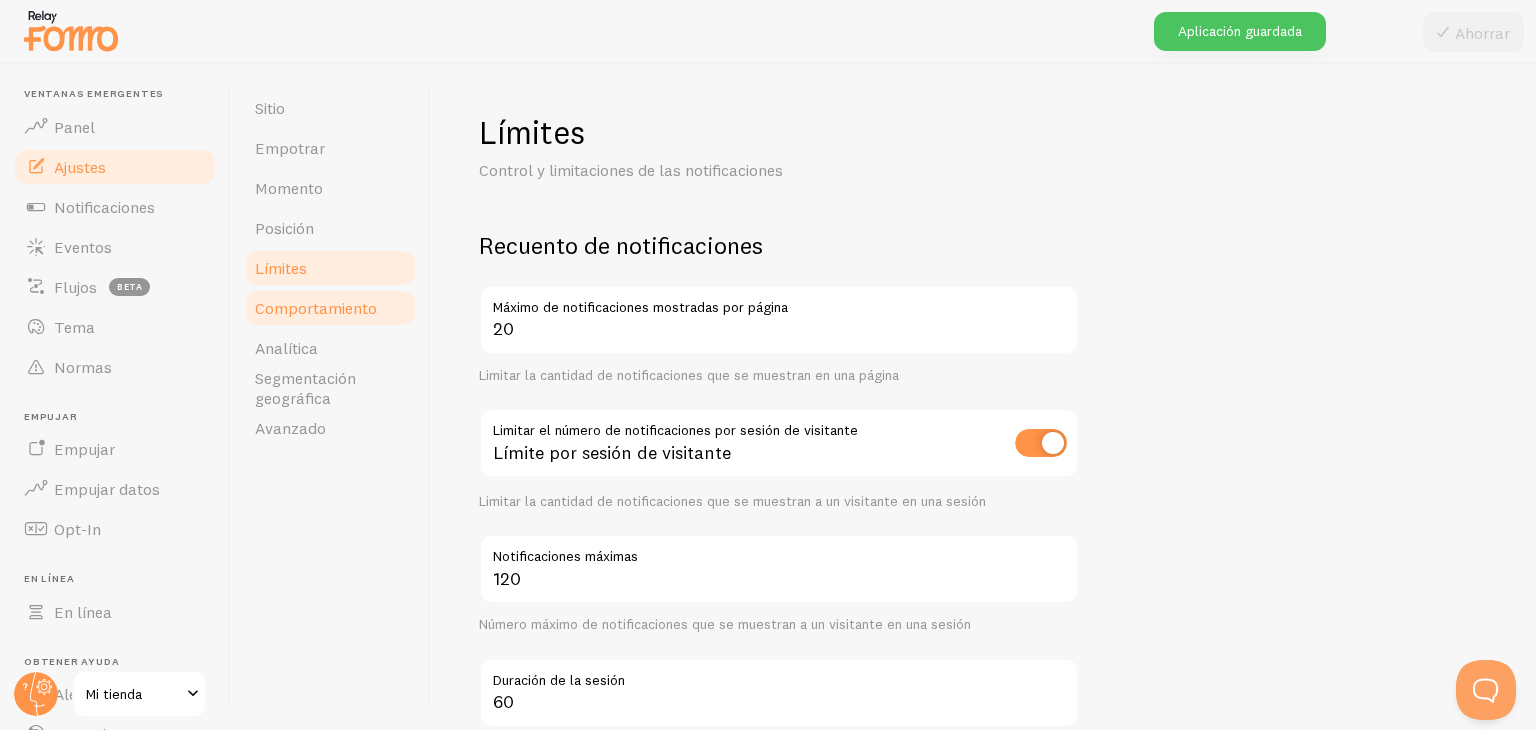 click on "Comportamiento" at bounding box center (316, 308) 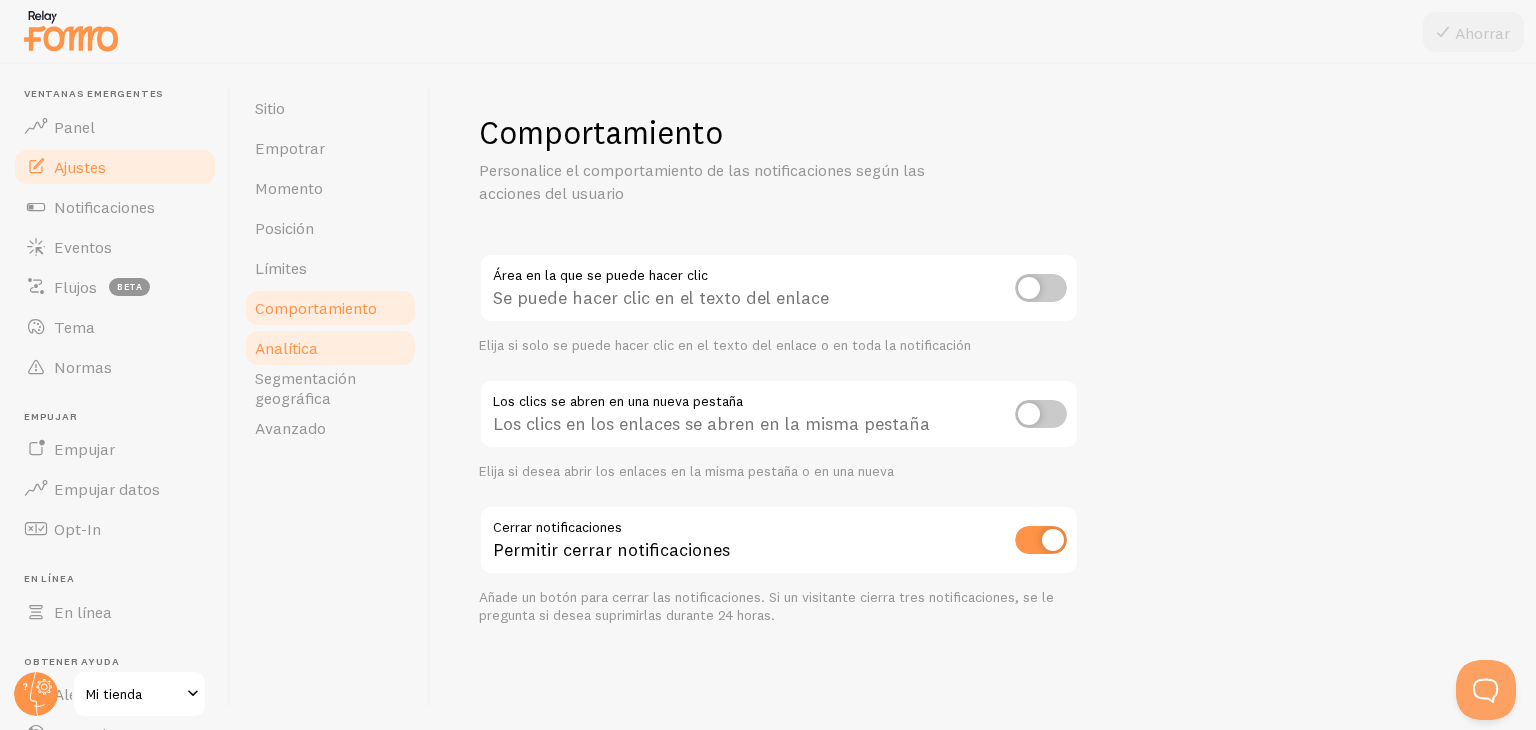 click on "Analítica" at bounding box center (330, 348) 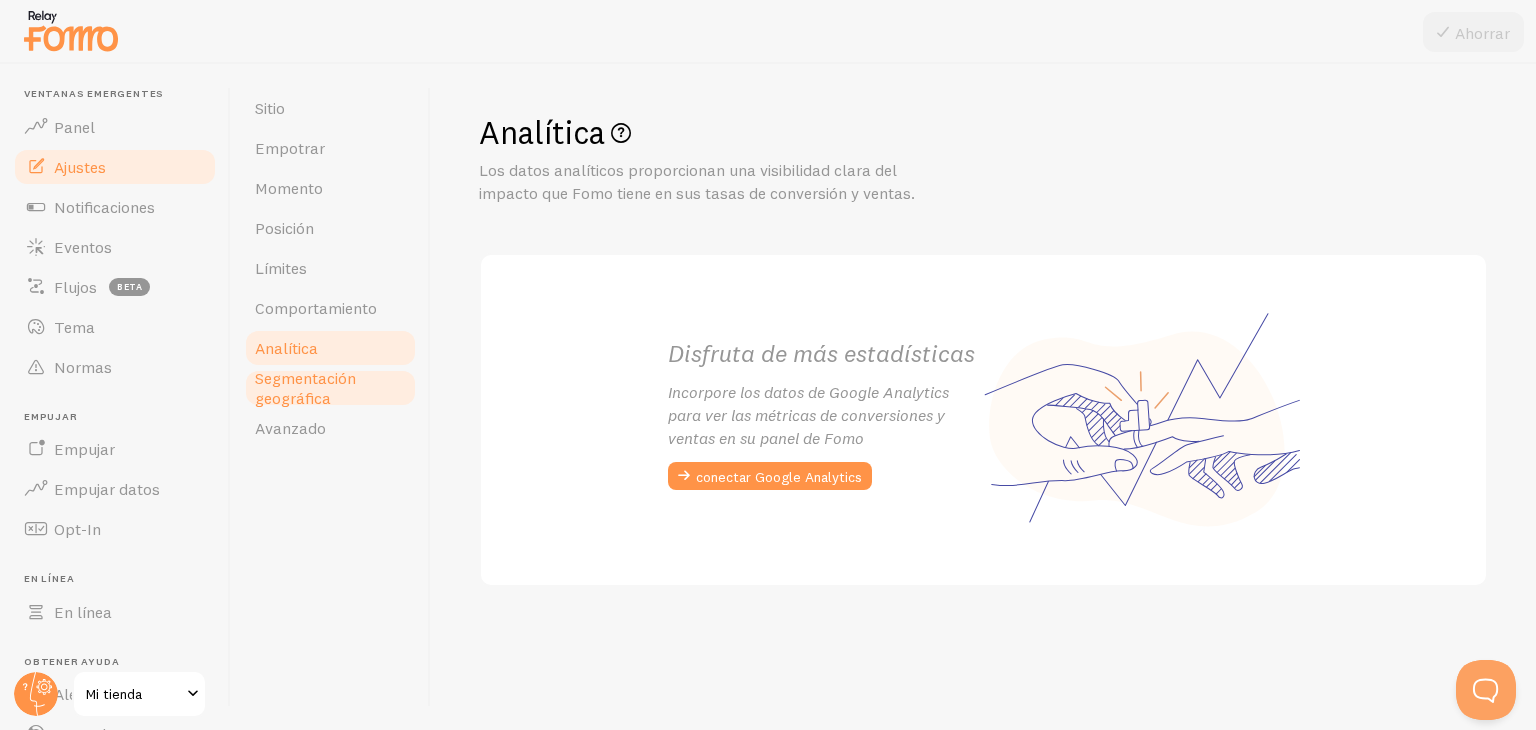 click on "Segmentación geográfica" at bounding box center (305, 388) 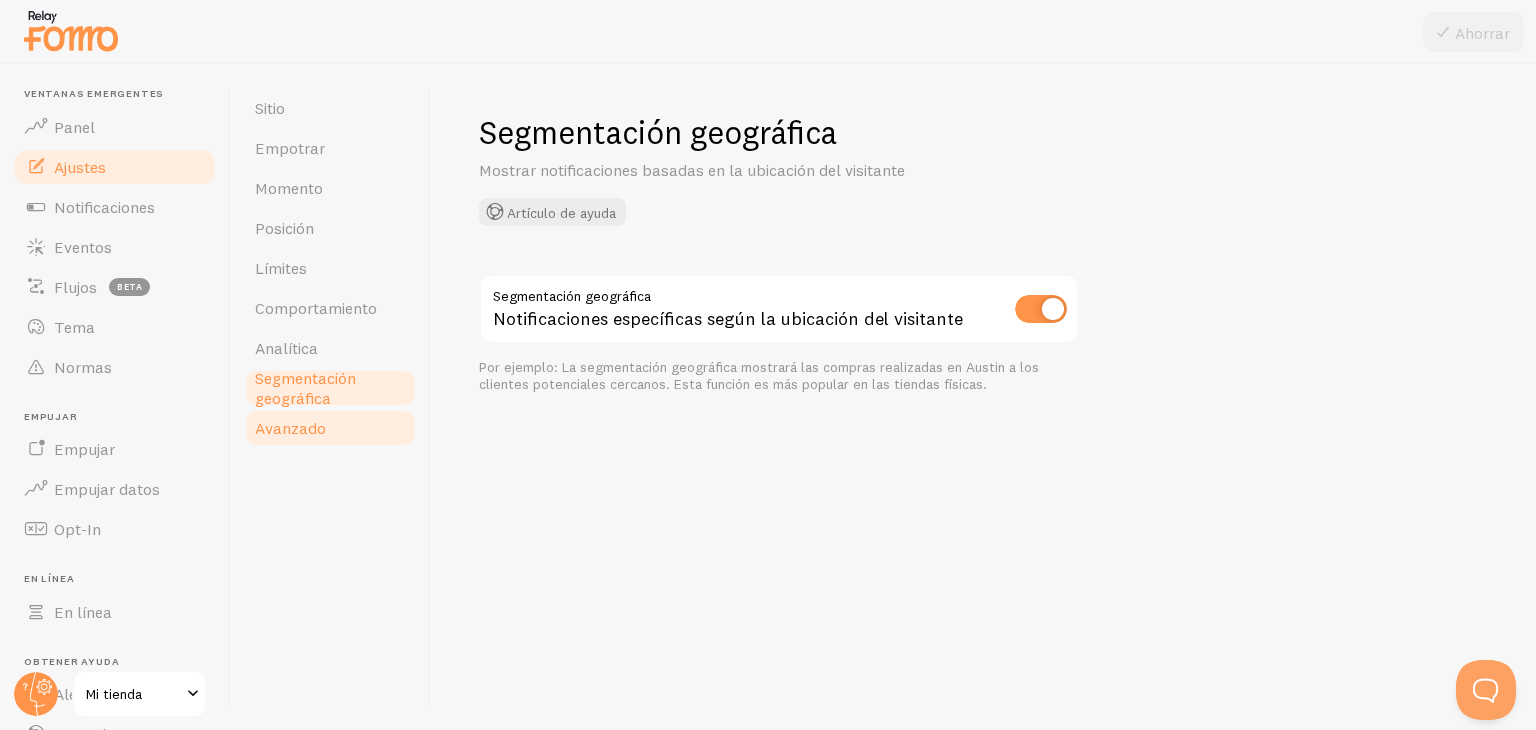 click on "Avanzado" at bounding box center [290, 428] 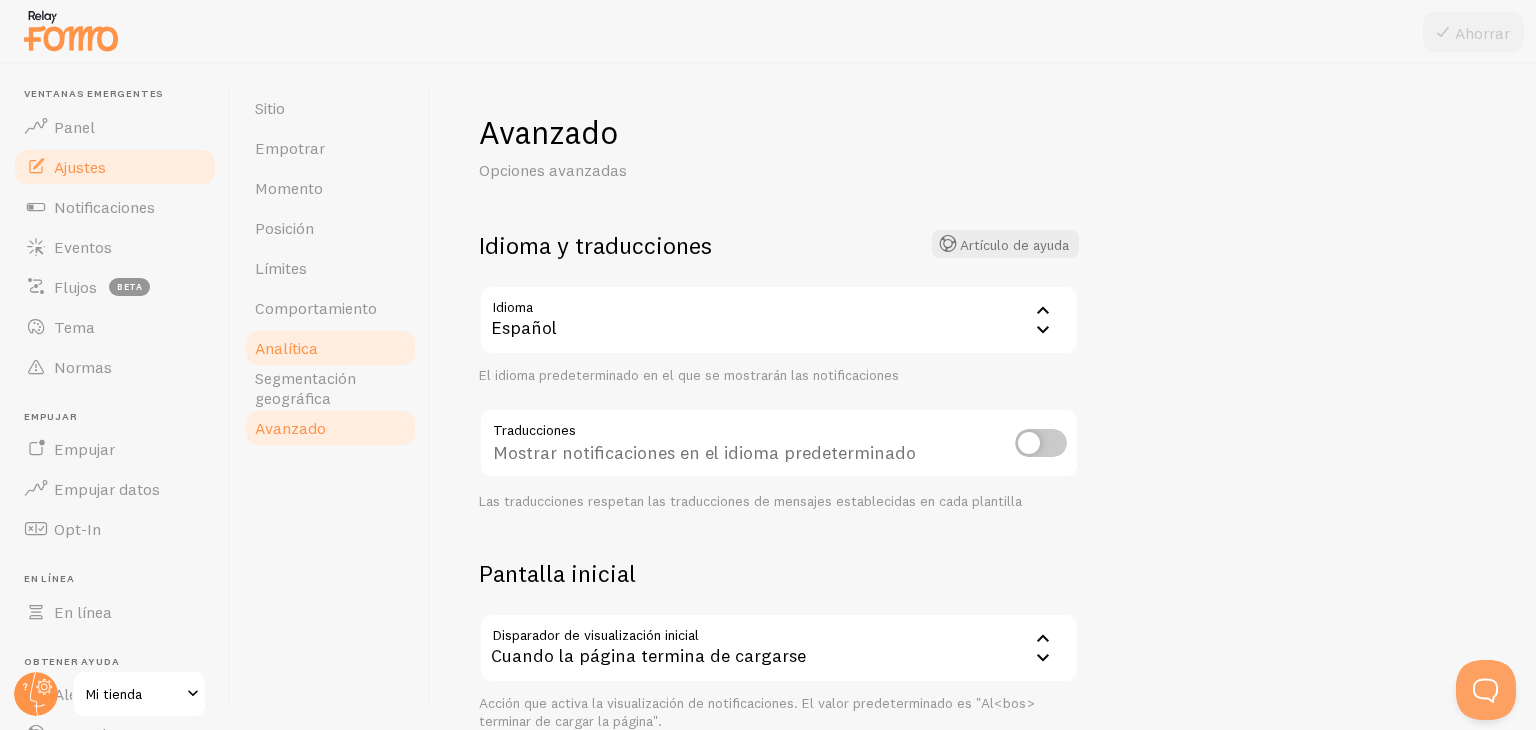 click on "Analítica" at bounding box center (330, 348) 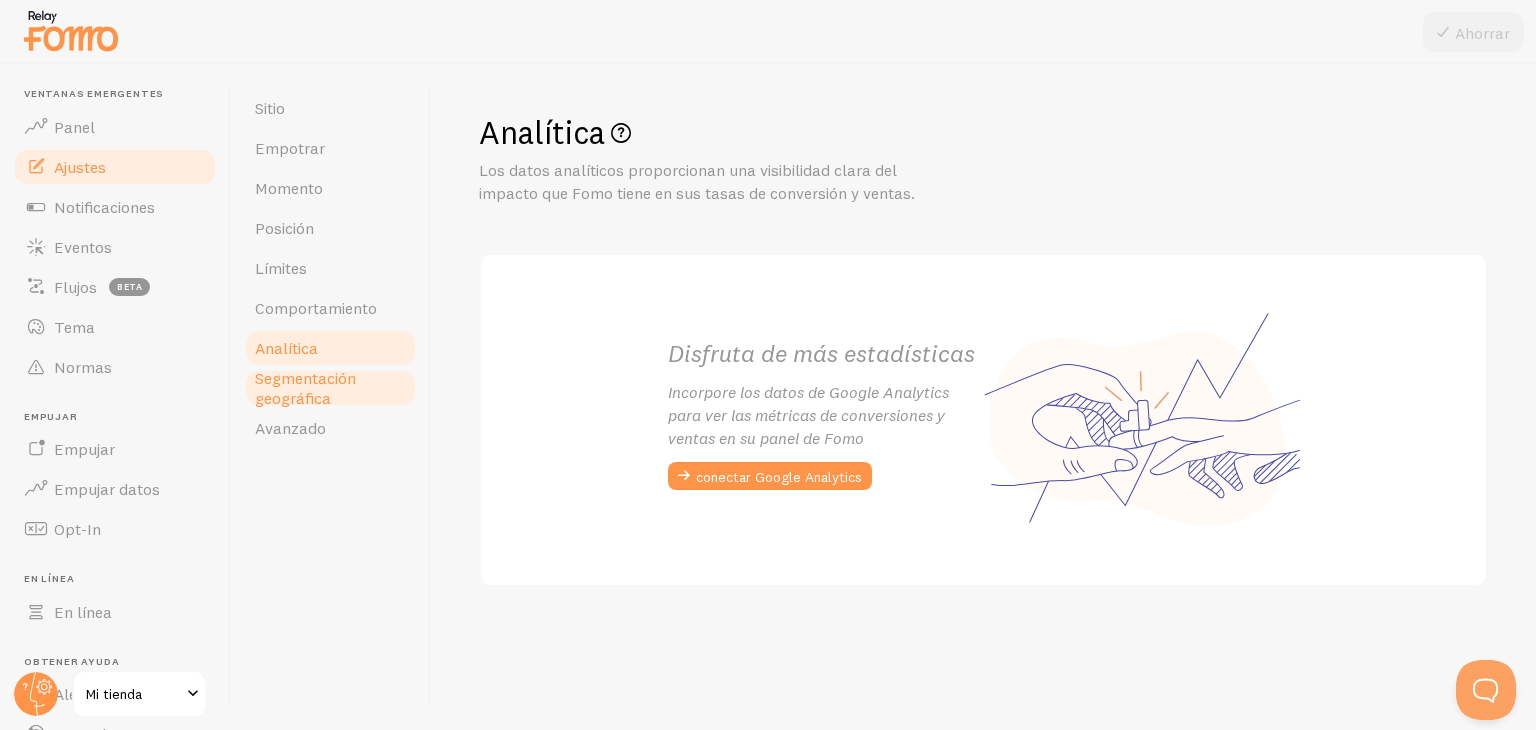 click on "Segmentación geográfica" at bounding box center (305, 388) 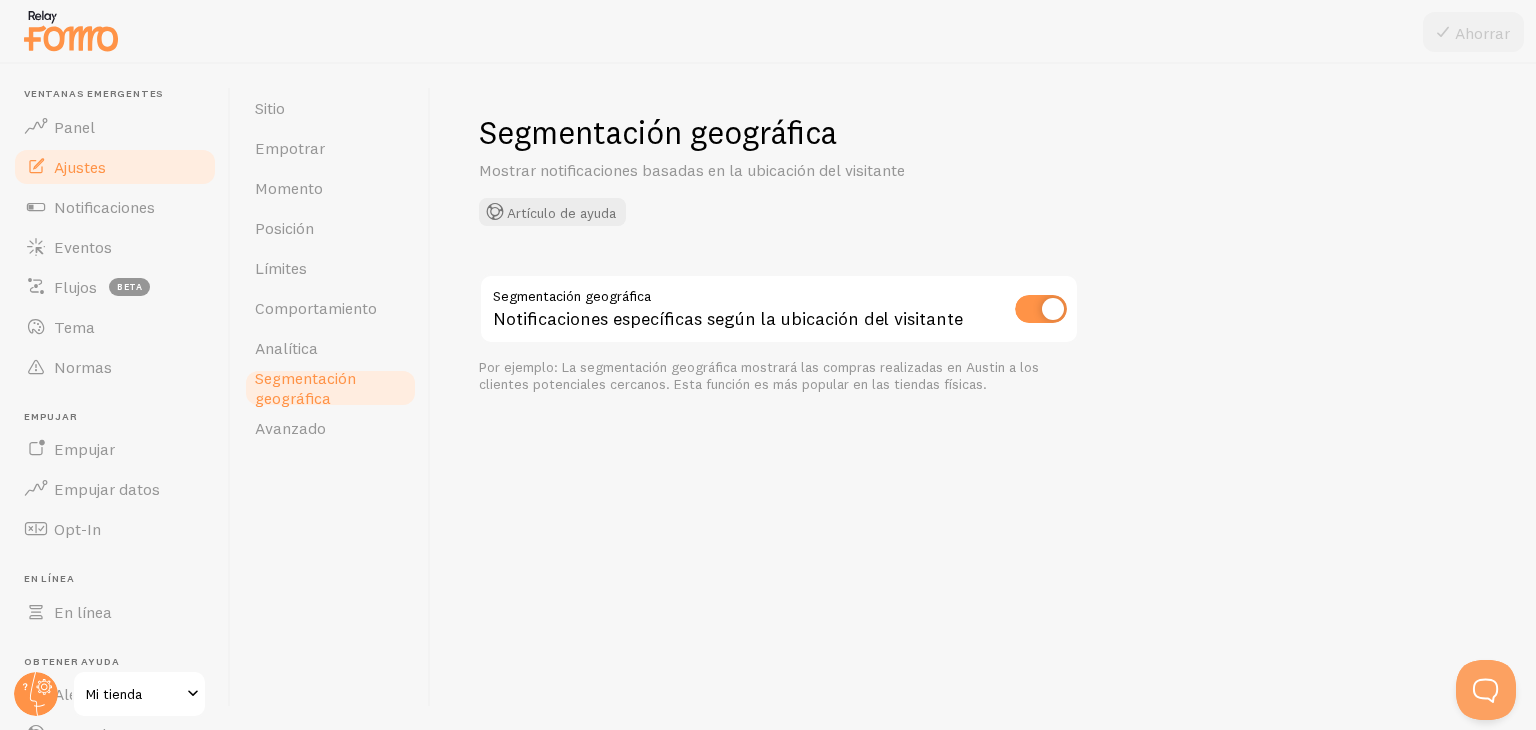 click on "Sitio
Empotrar
Momento
Posición
Límites
Comportamiento
Analítica
Segmentación geográfica
Avanzado" at bounding box center (331, 397) 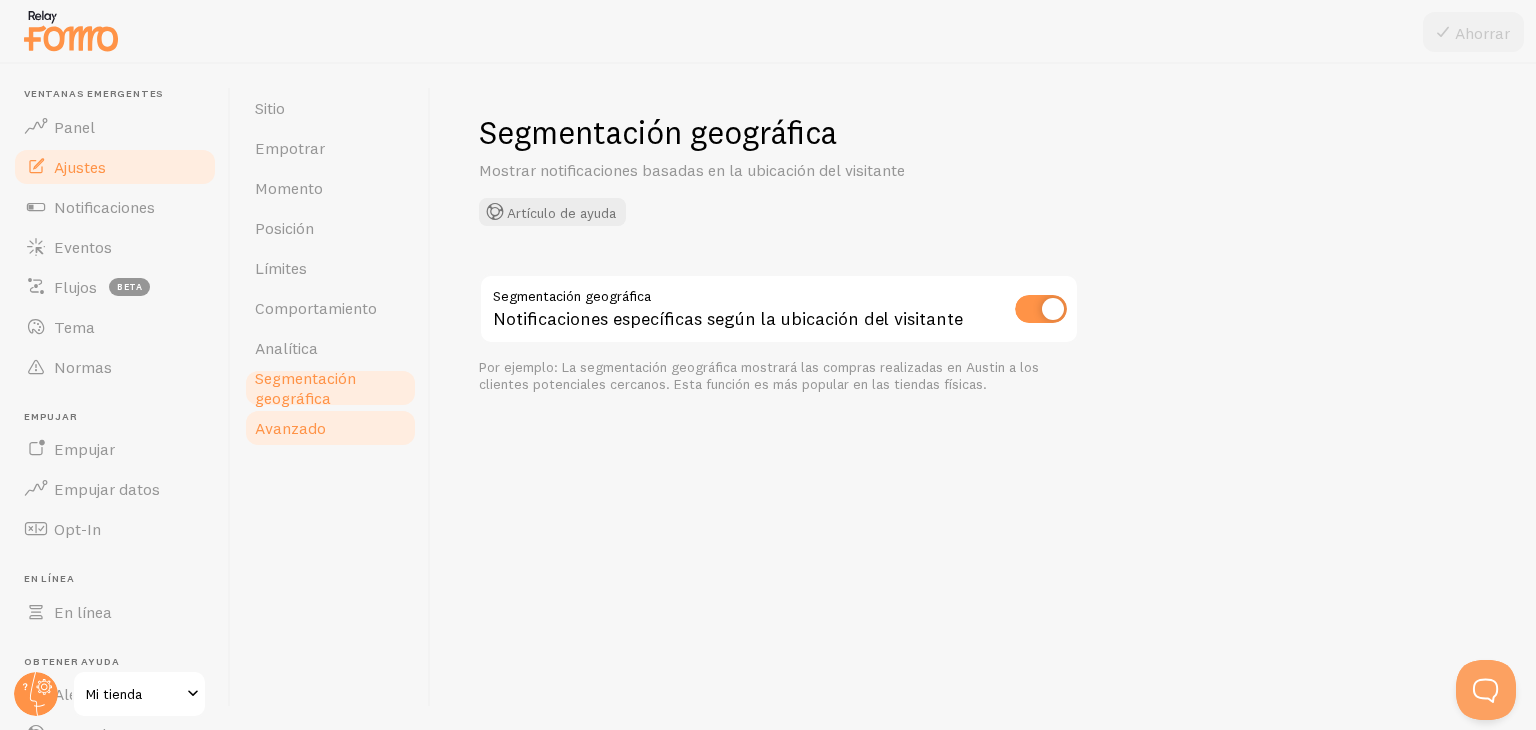 click on "Avanzado" at bounding box center [330, 428] 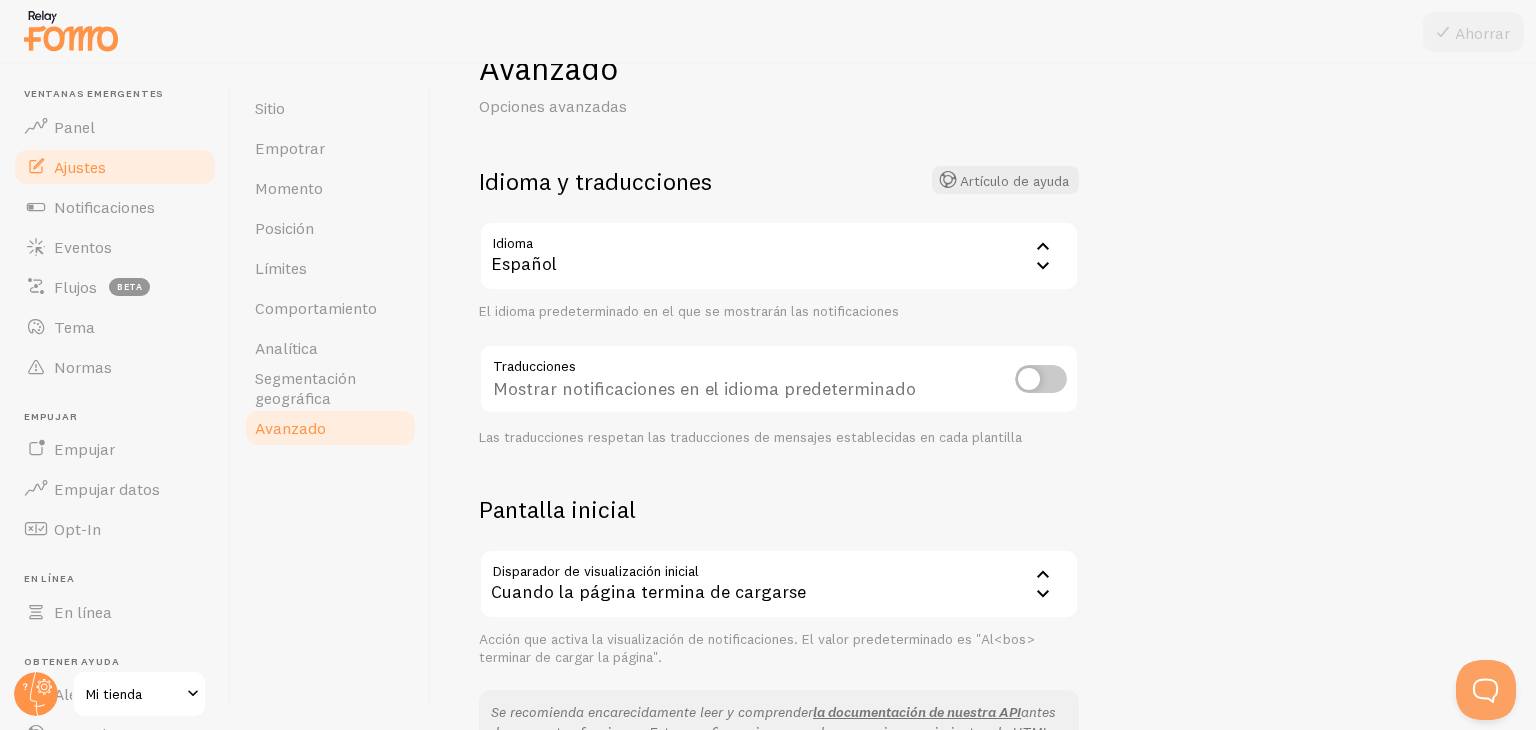 scroll, scrollTop: 68, scrollLeft: 0, axis: vertical 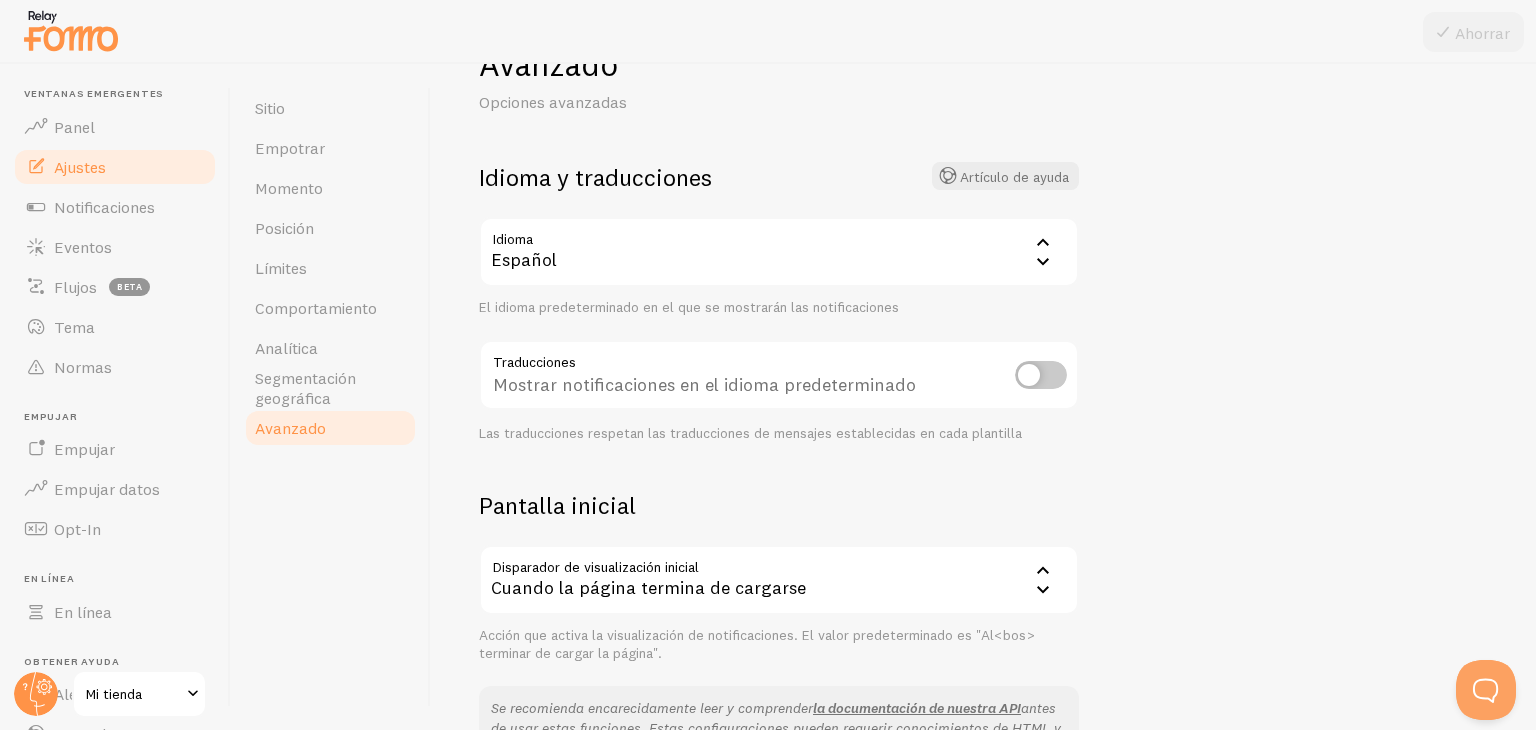 click at bounding box center [1041, 375] 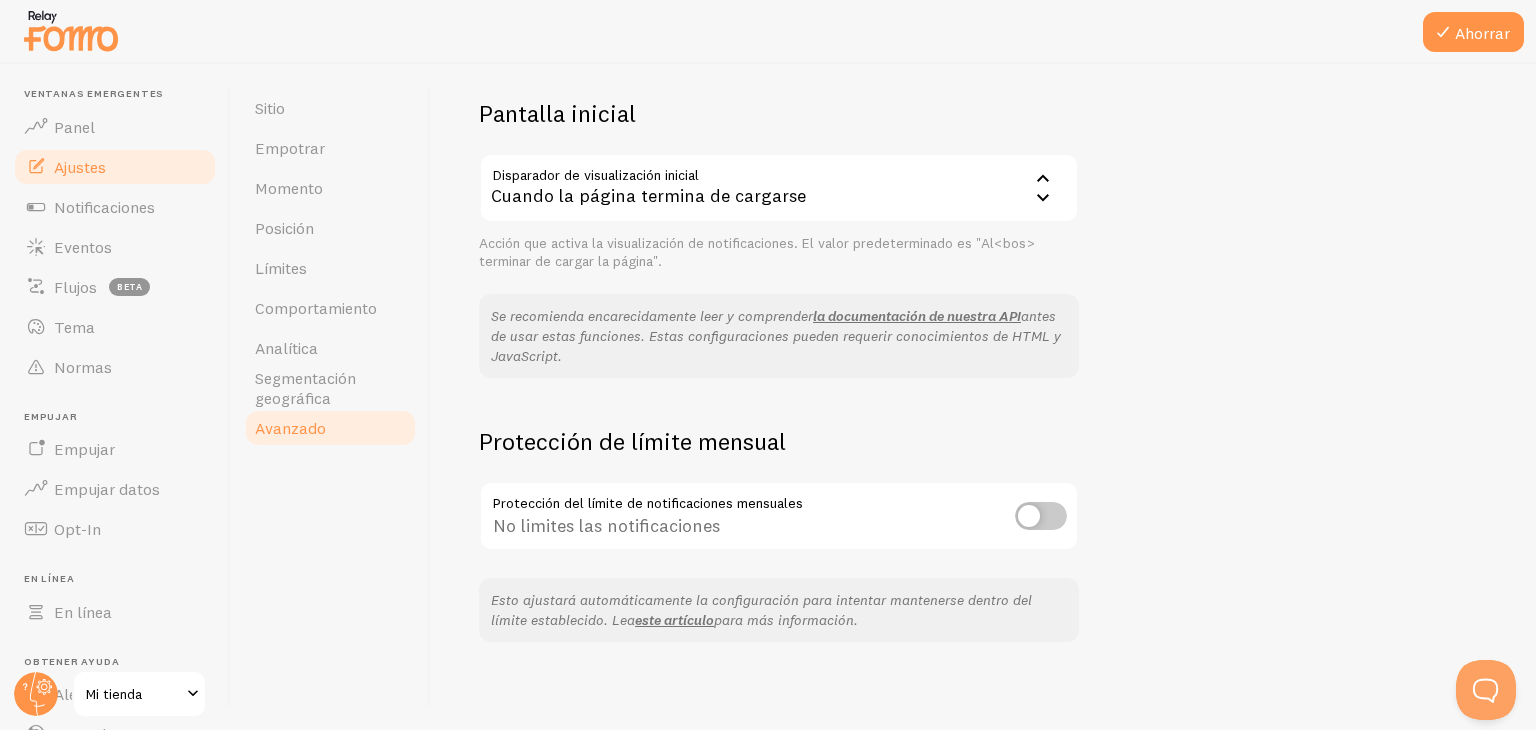 scroll, scrollTop: 466, scrollLeft: 0, axis: vertical 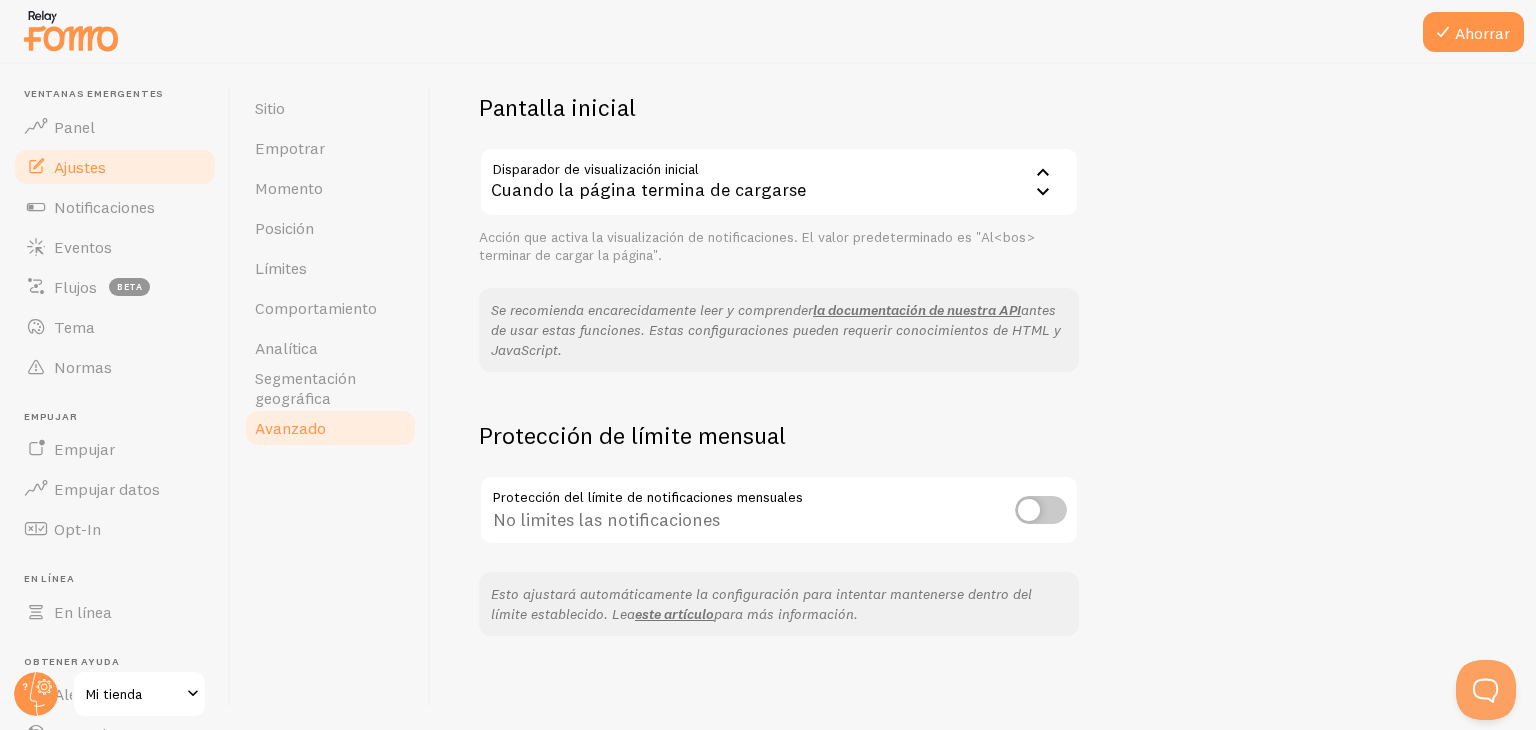 click on "Cuando la página termina de cargarse" at bounding box center (779, 182) 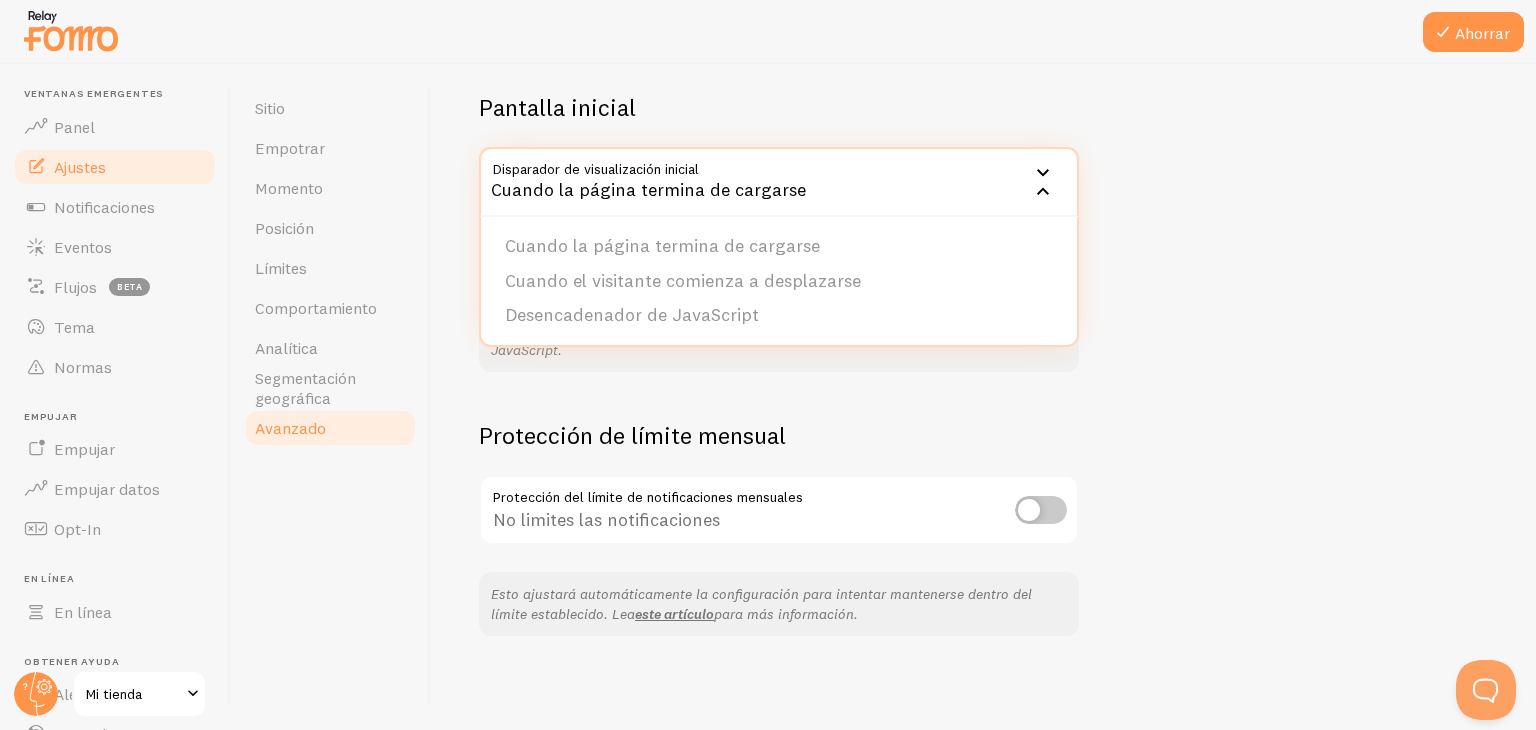 click on "Cuando la página termina de cargarse" at bounding box center [779, 182] 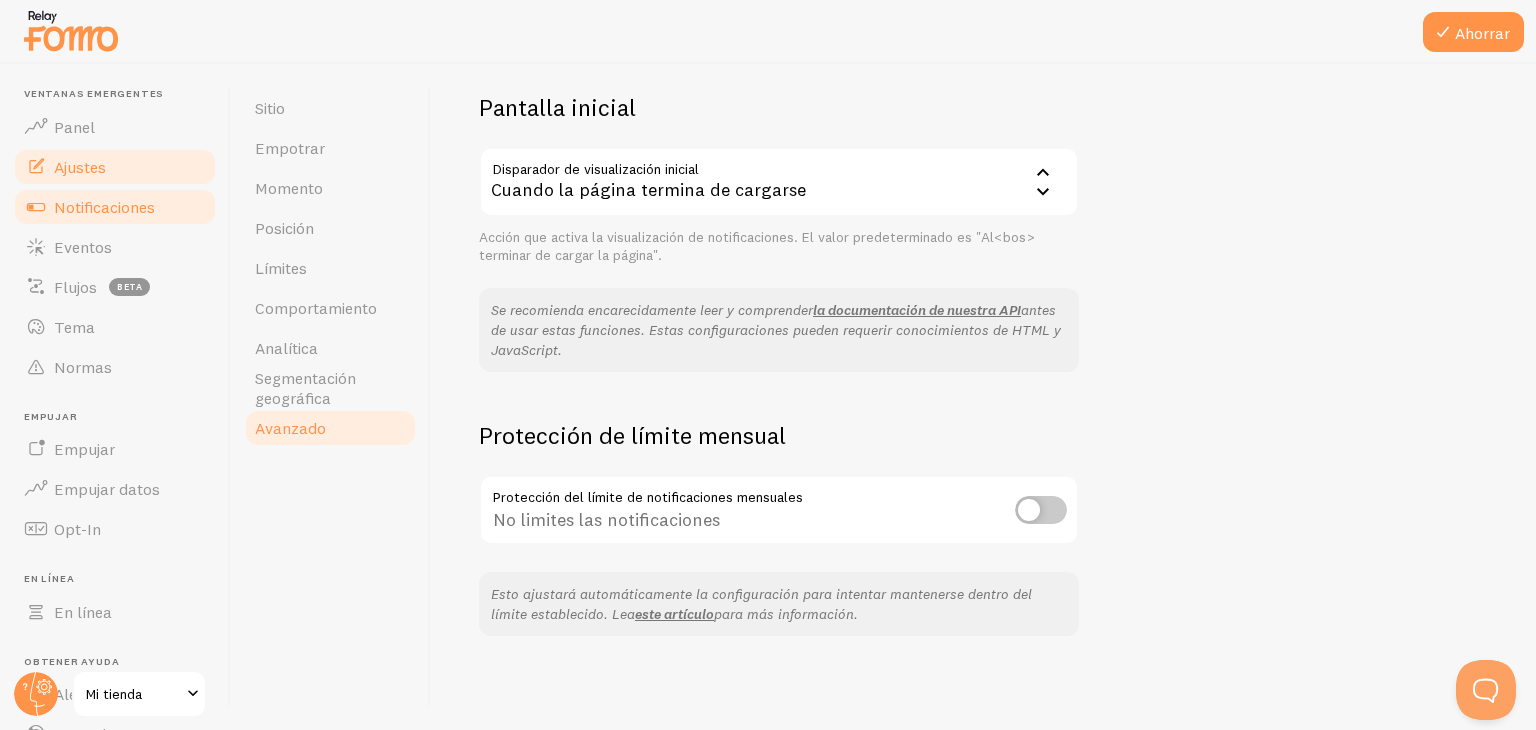 click on "Notificaciones" at bounding box center [115, 207] 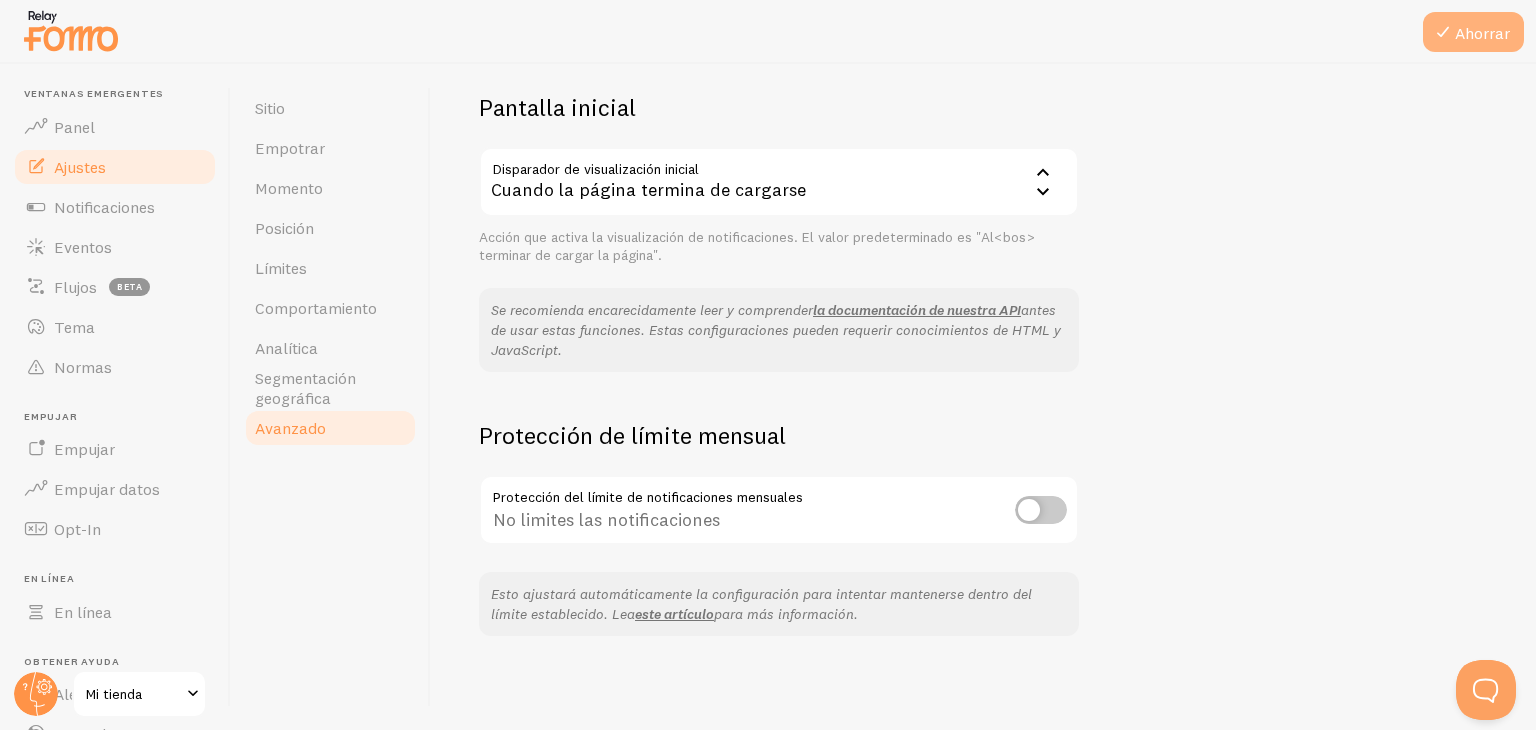 click on "Ahorrar" at bounding box center [1482, 33] 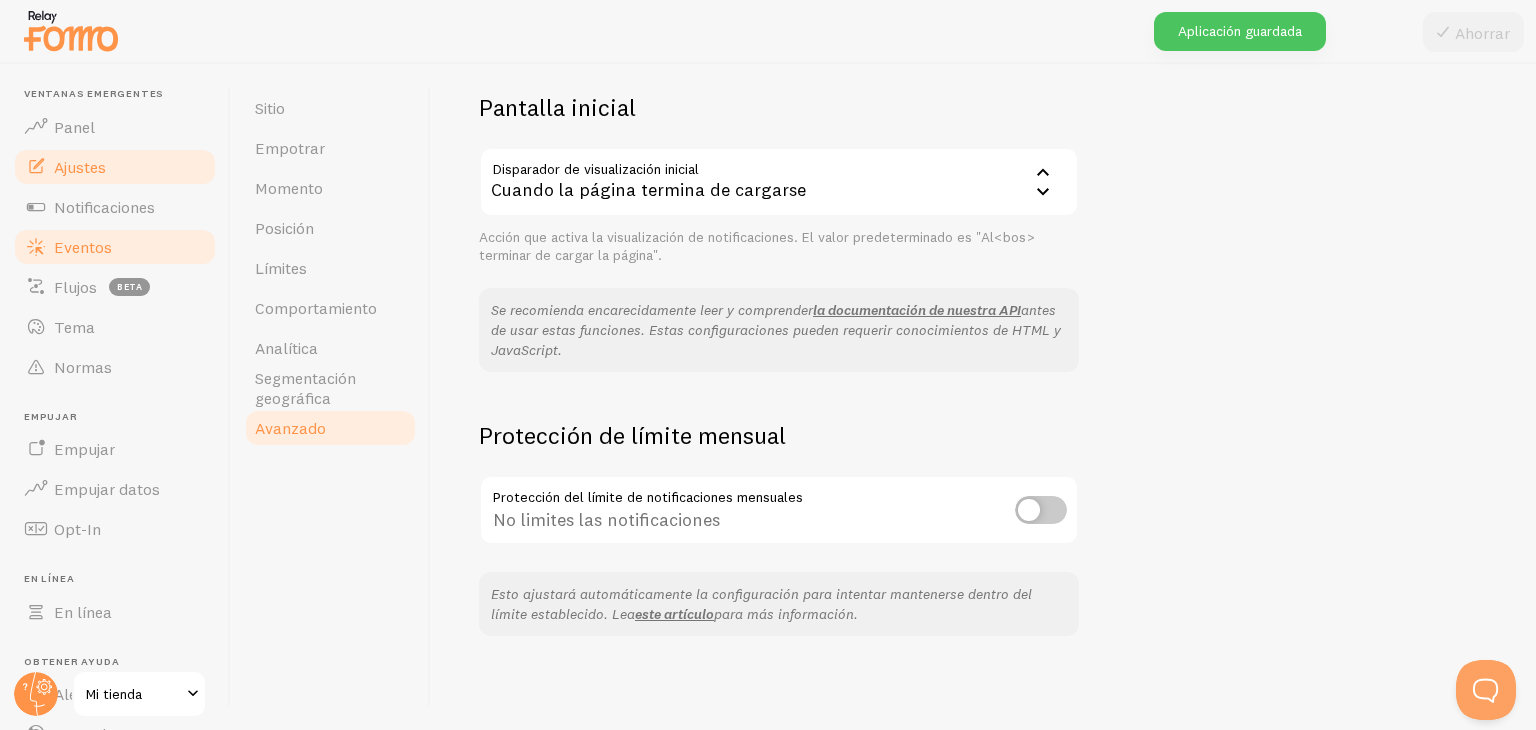click on "Eventos" at bounding box center (115, 247) 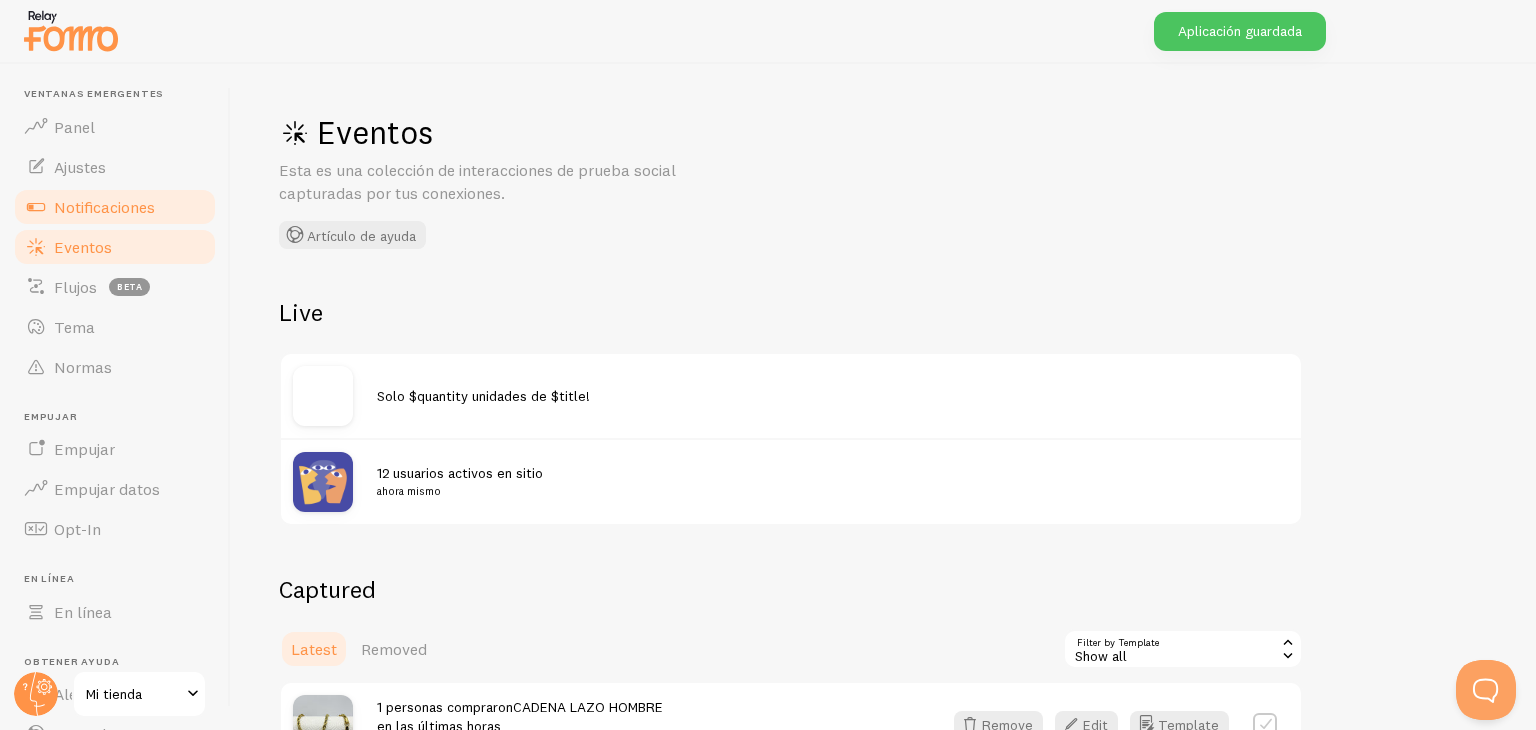 click on "Notificaciones" at bounding box center [115, 207] 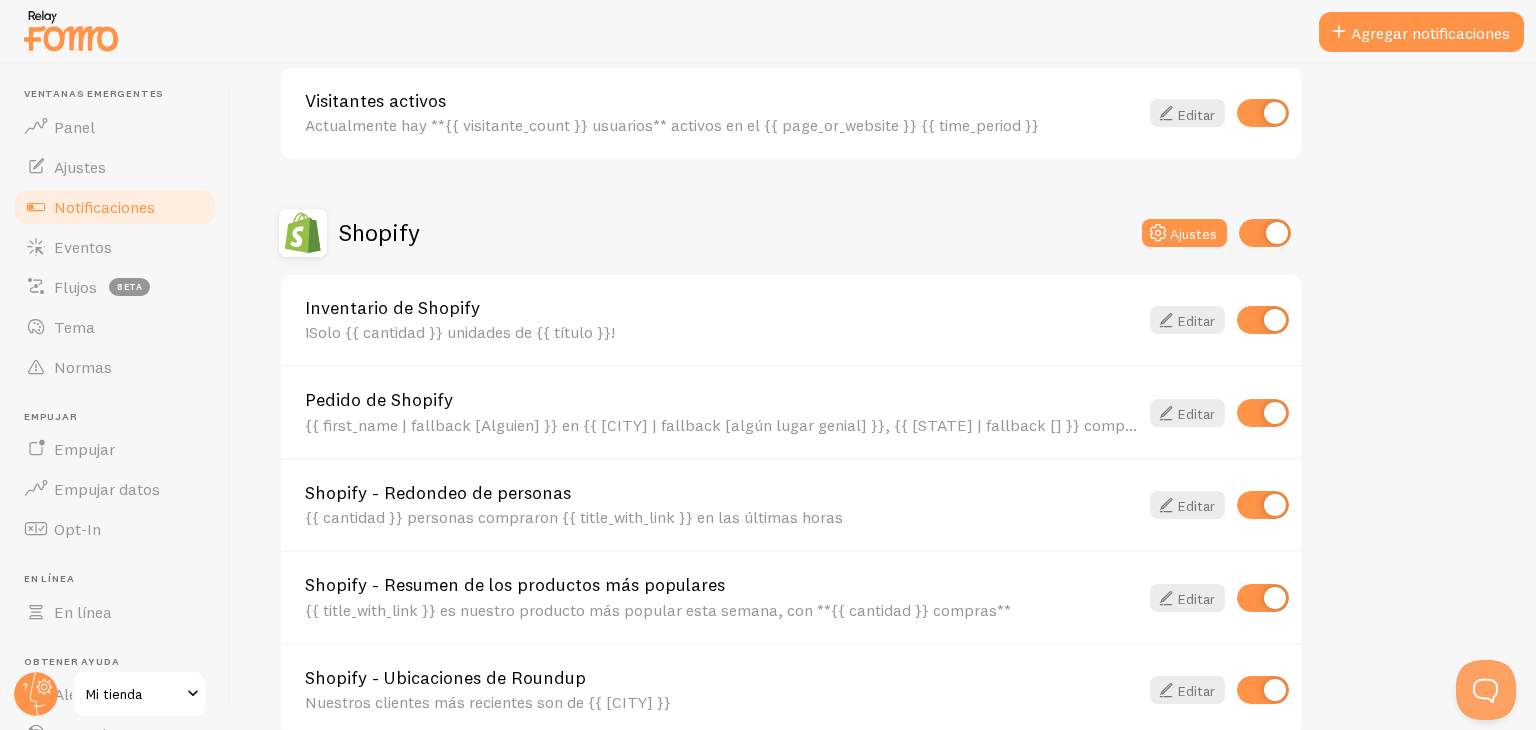 scroll, scrollTop: 570, scrollLeft: 0, axis: vertical 